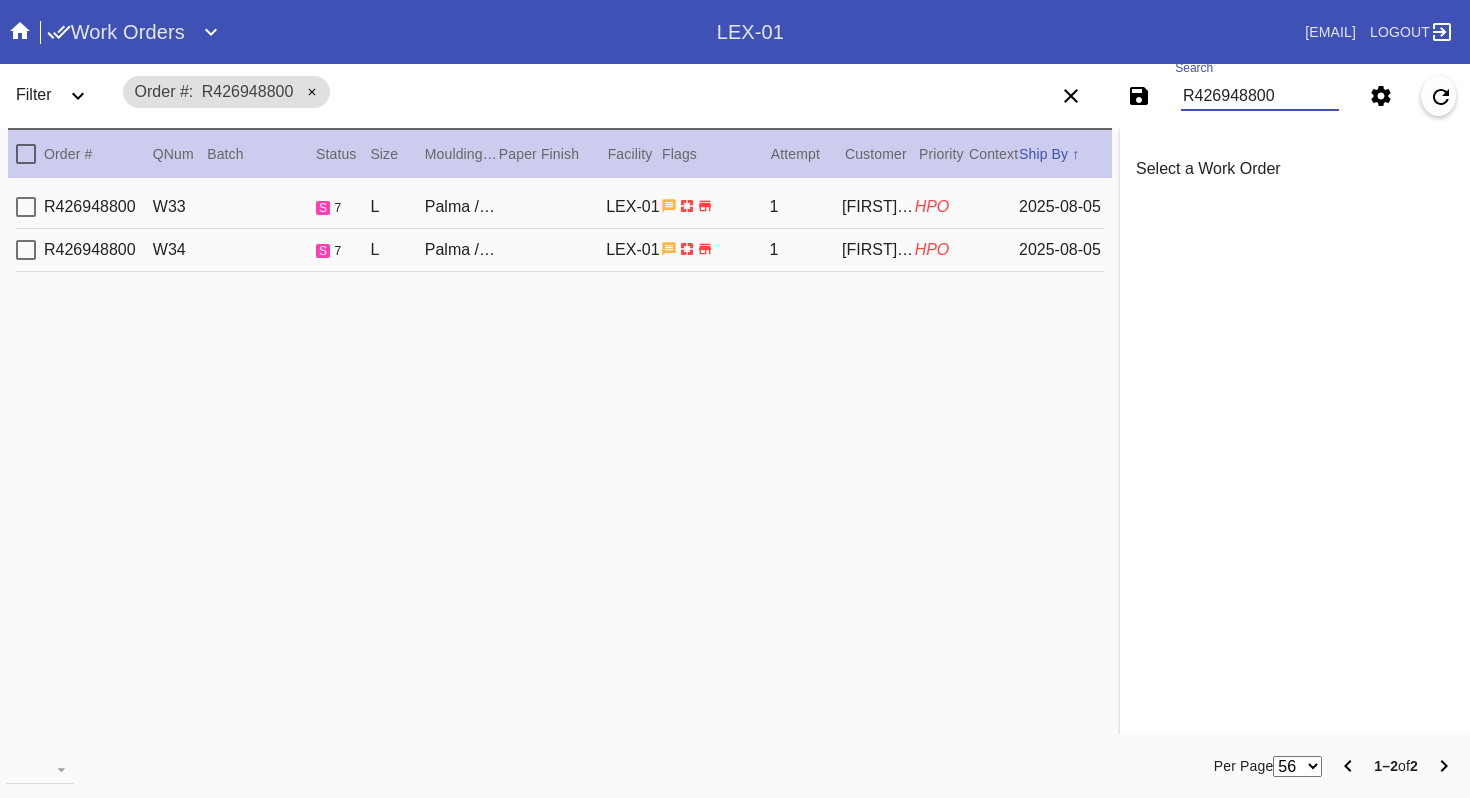 scroll, scrollTop: 0, scrollLeft: 0, axis: both 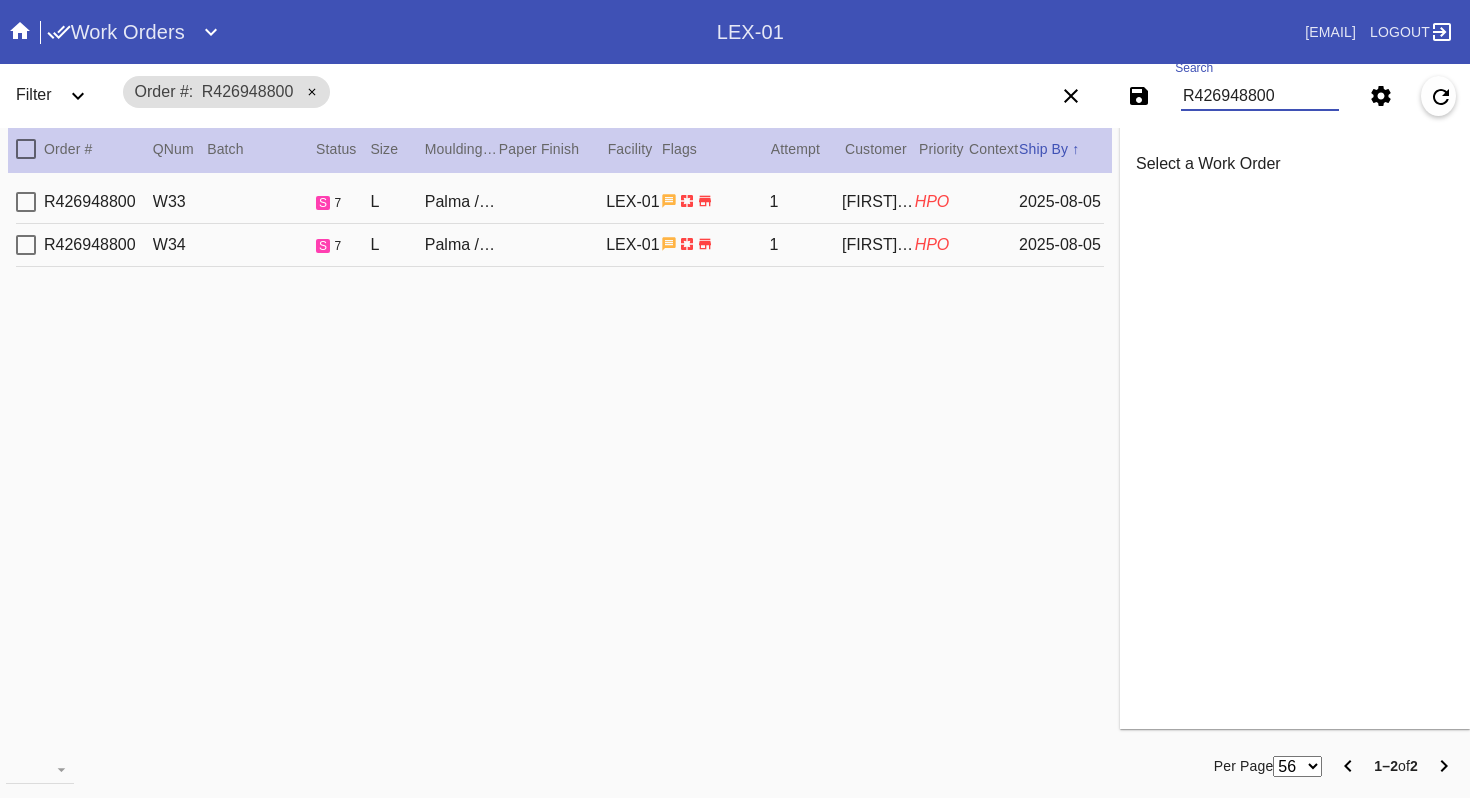 click on "R426948800" at bounding box center [1260, 96] 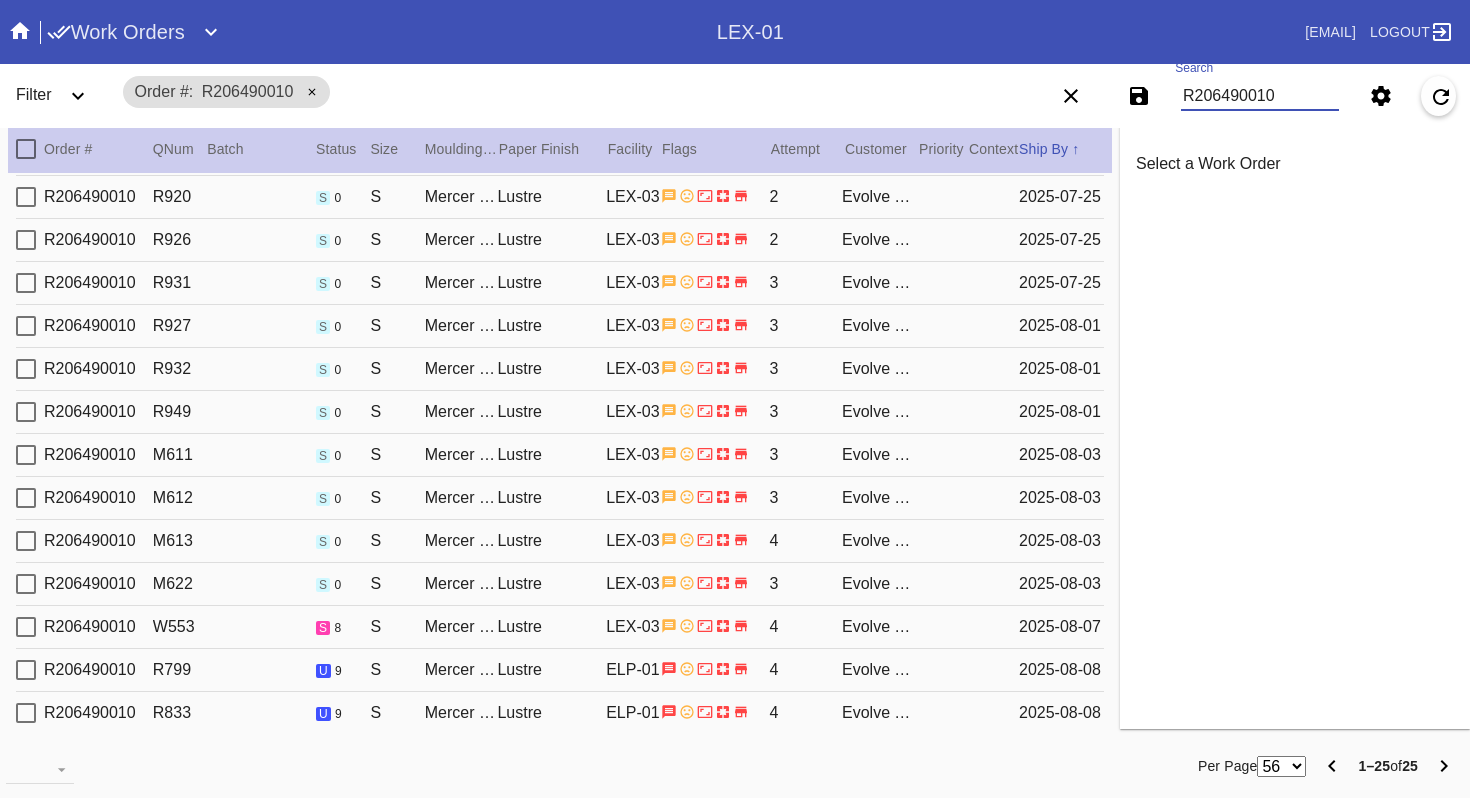 scroll, scrollTop: 554, scrollLeft: 0, axis: vertical 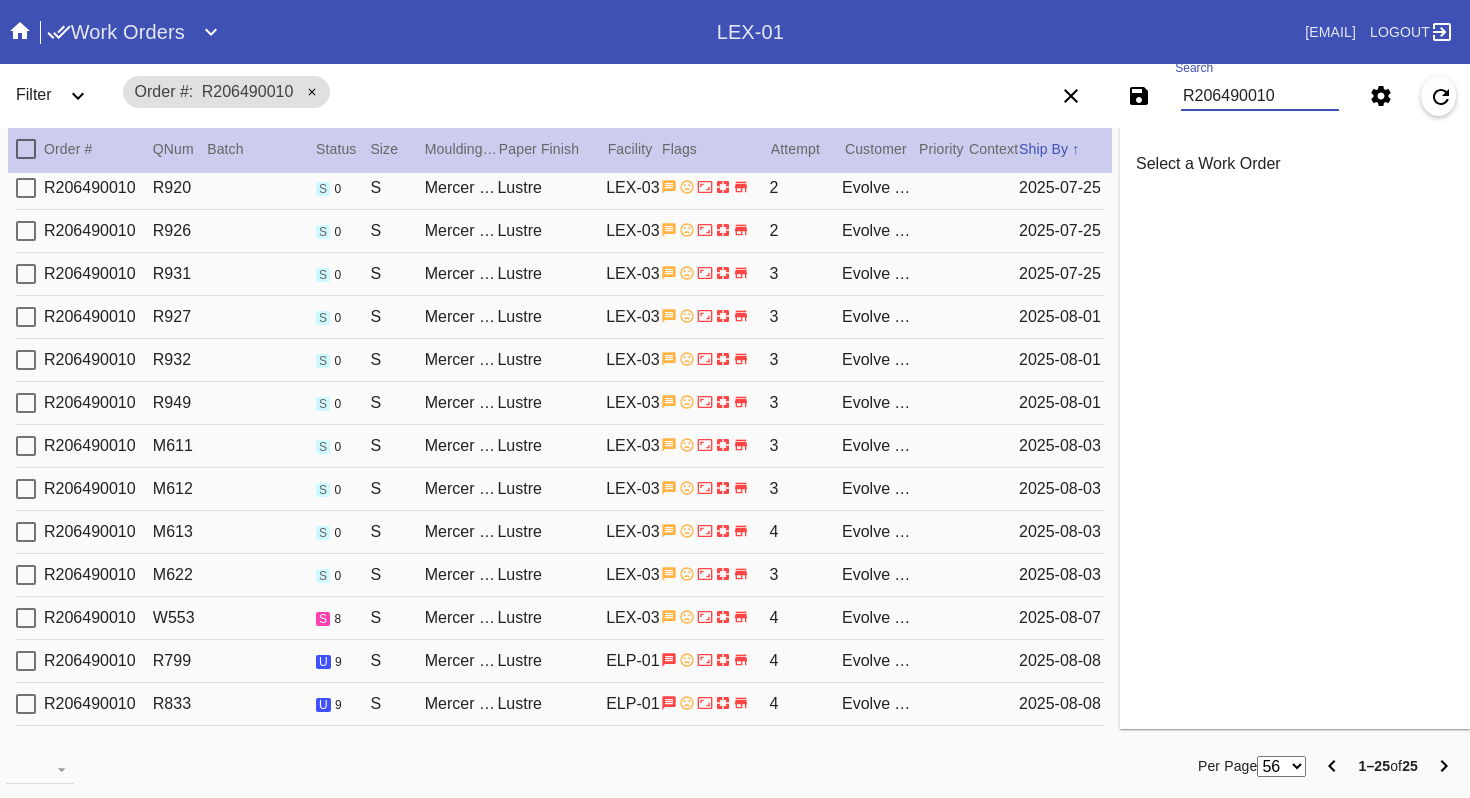 type on "R206490010" 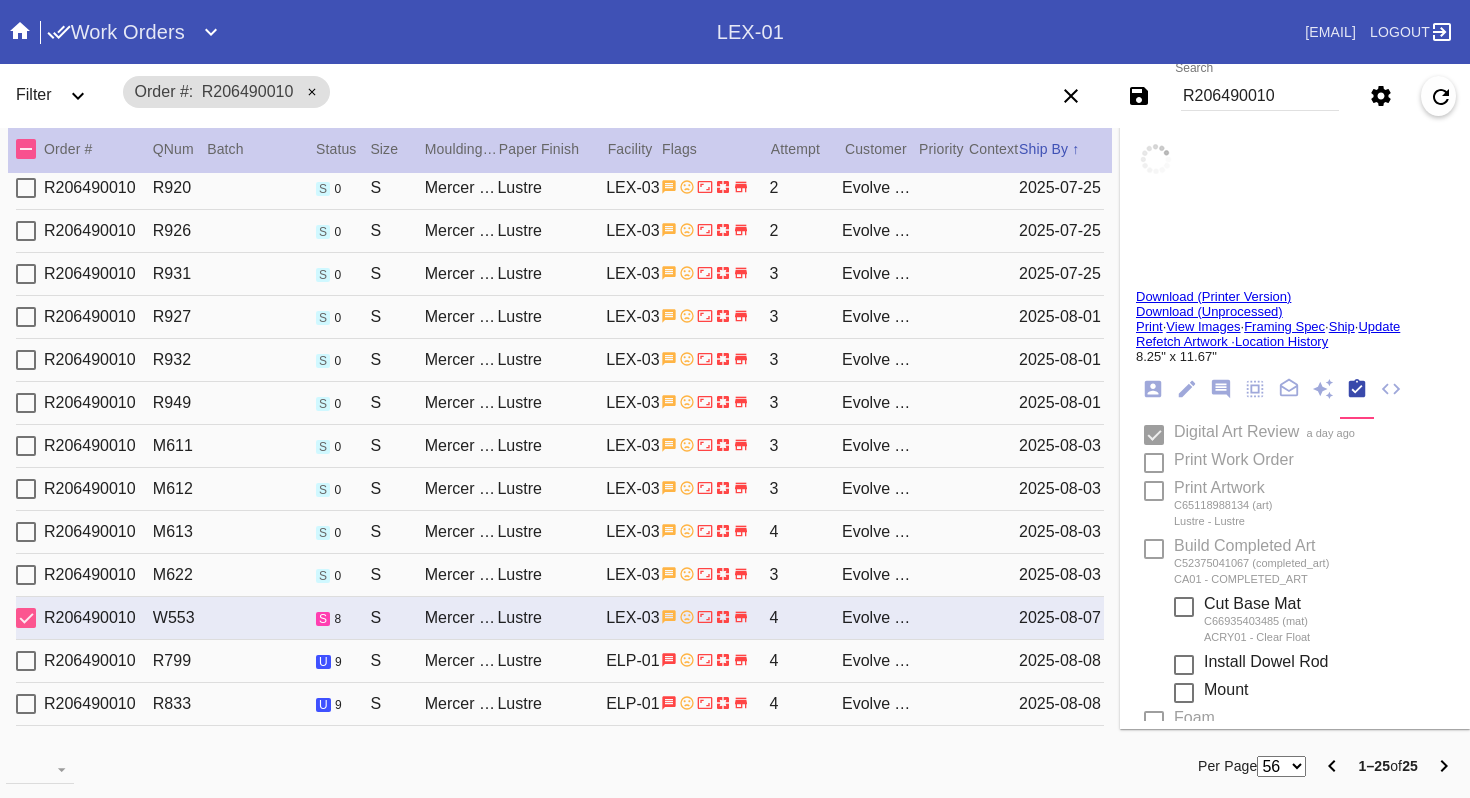 type on "***" 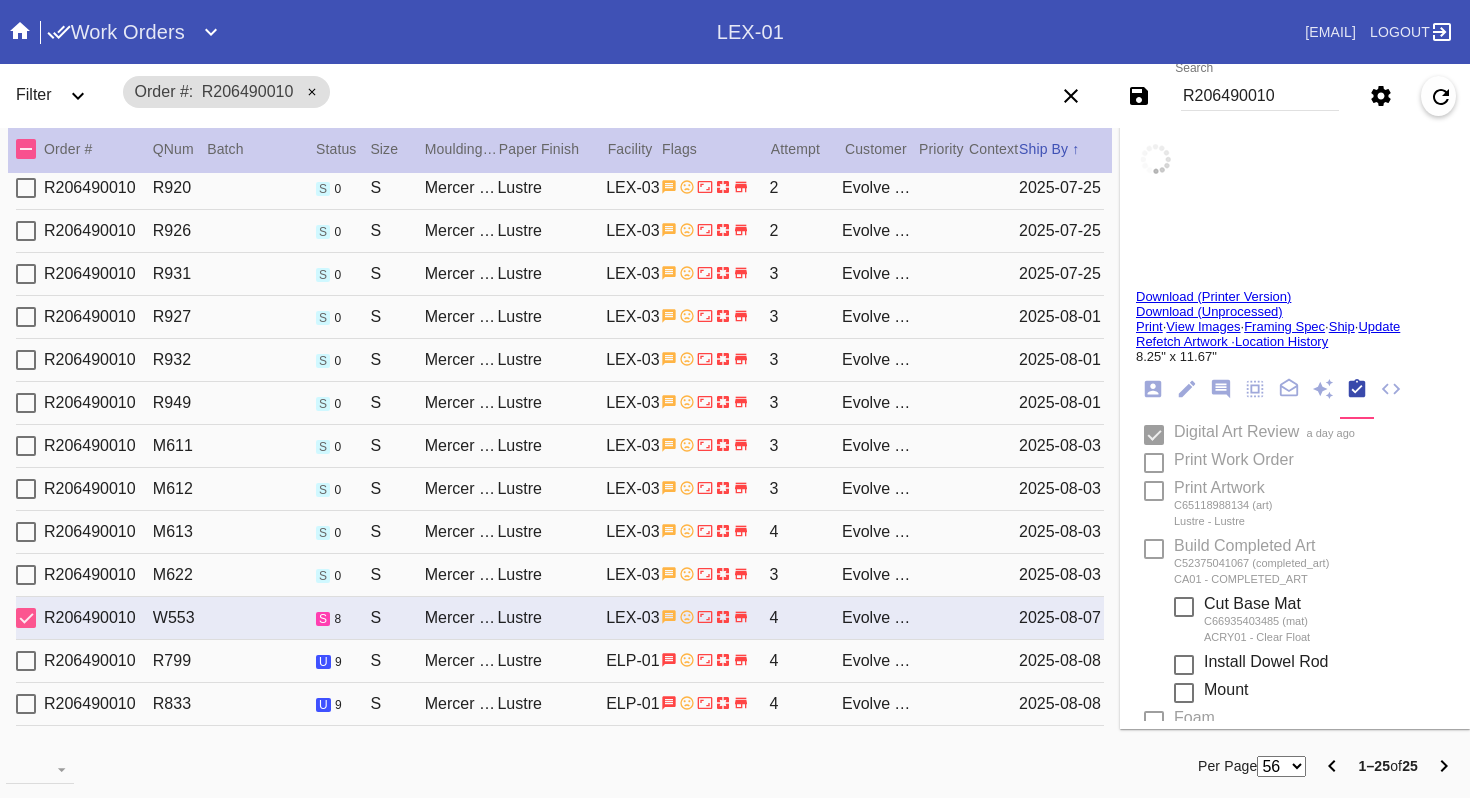 type on "1.5" 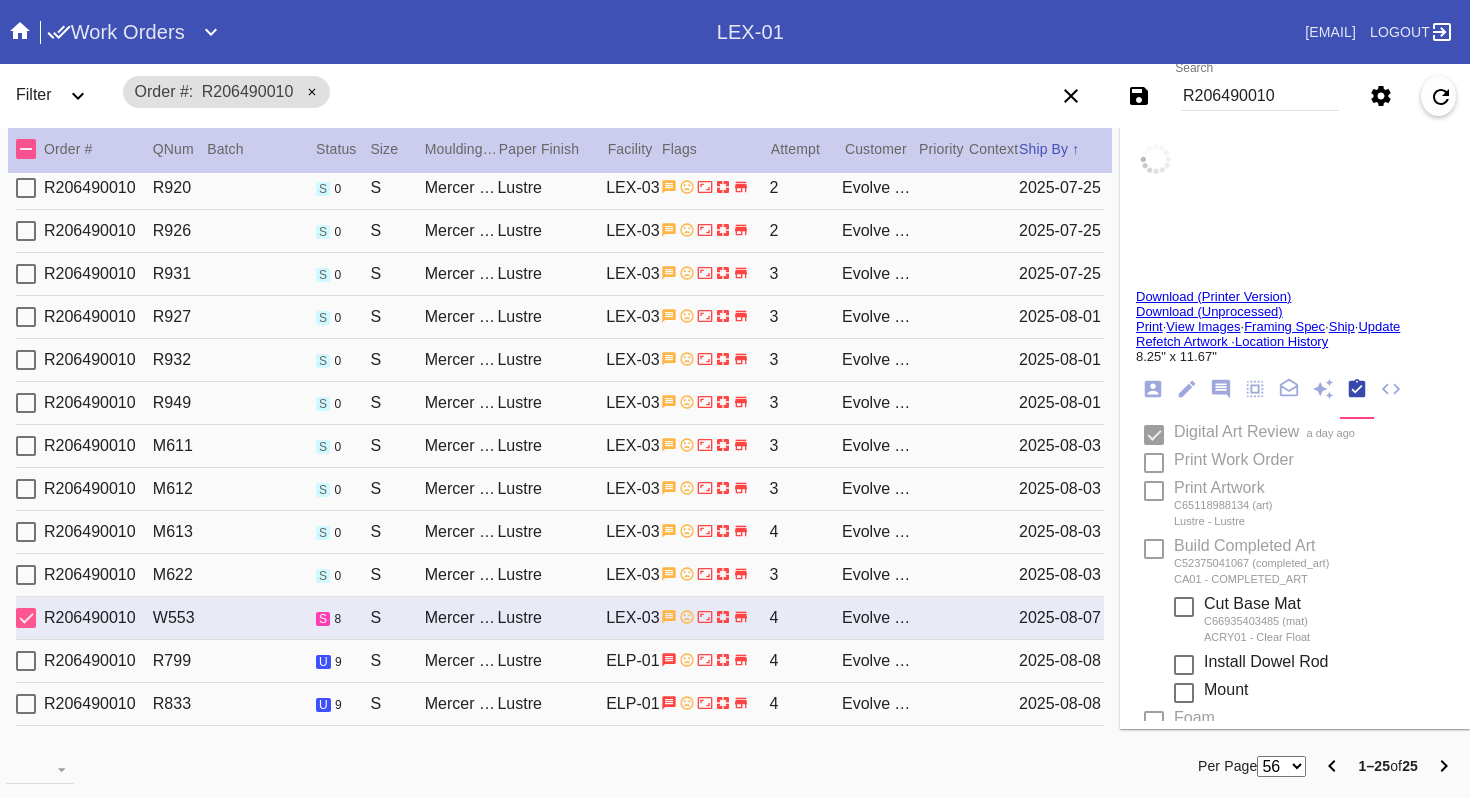 type on "1.5" 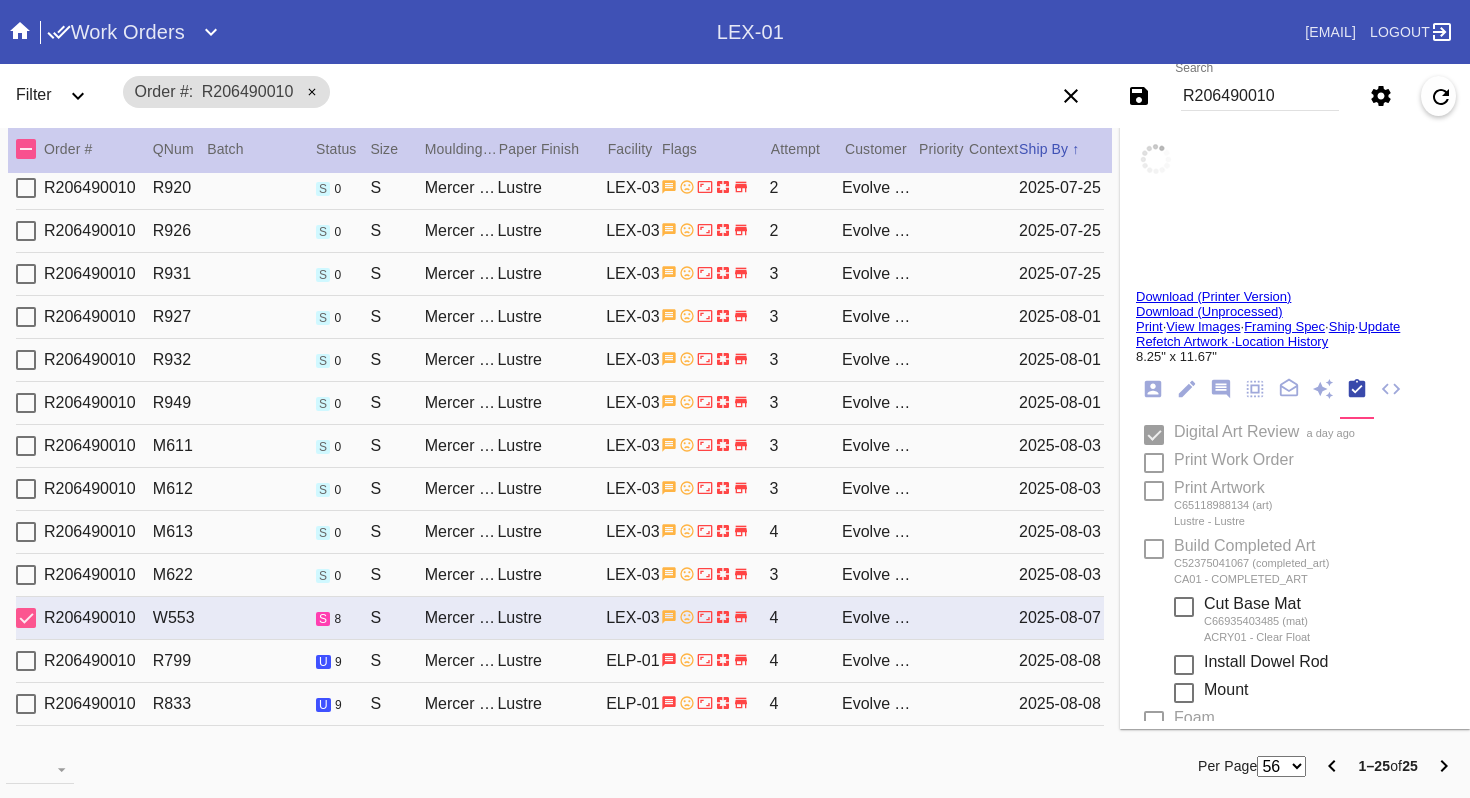 type on "1.5" 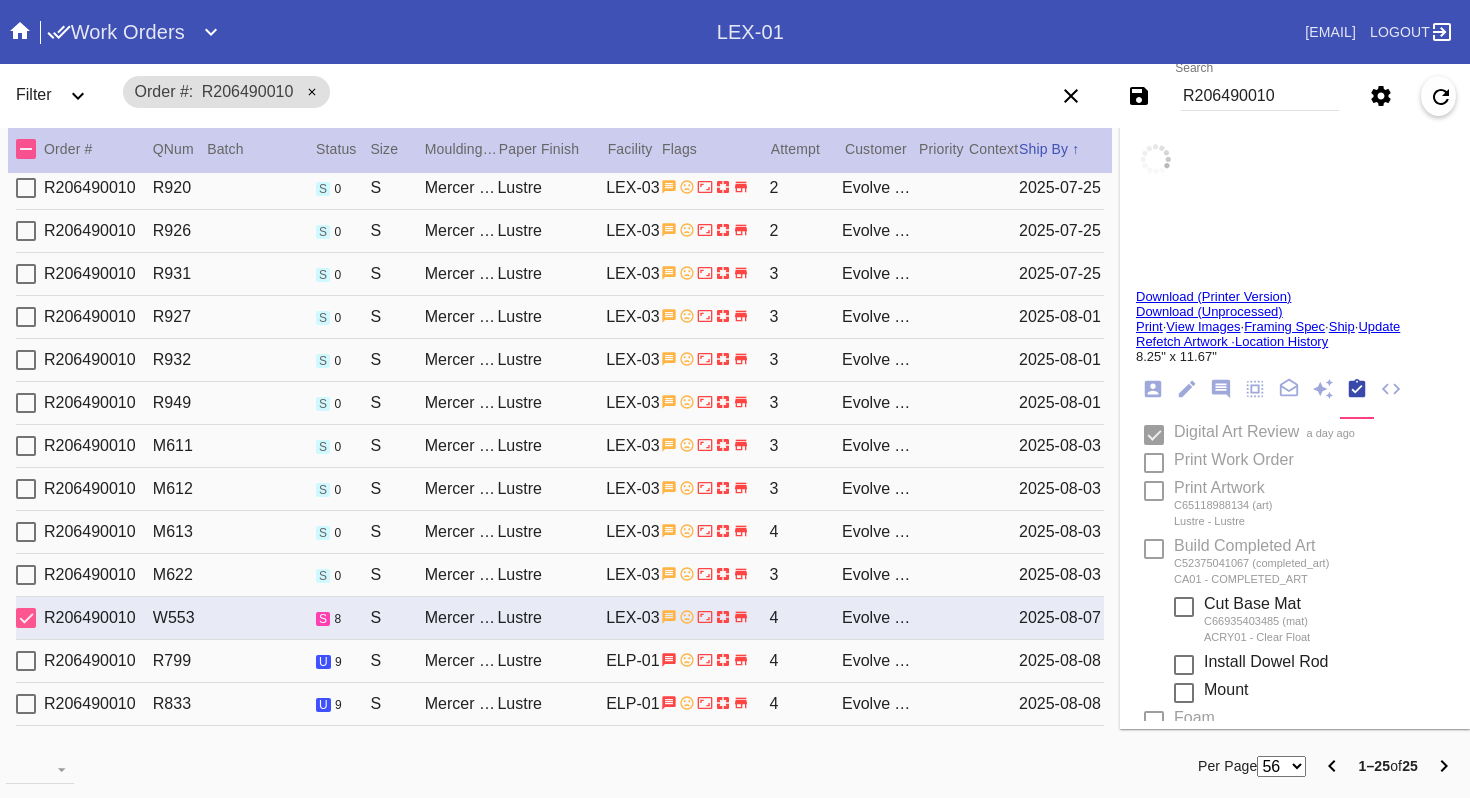 type on "1.5" 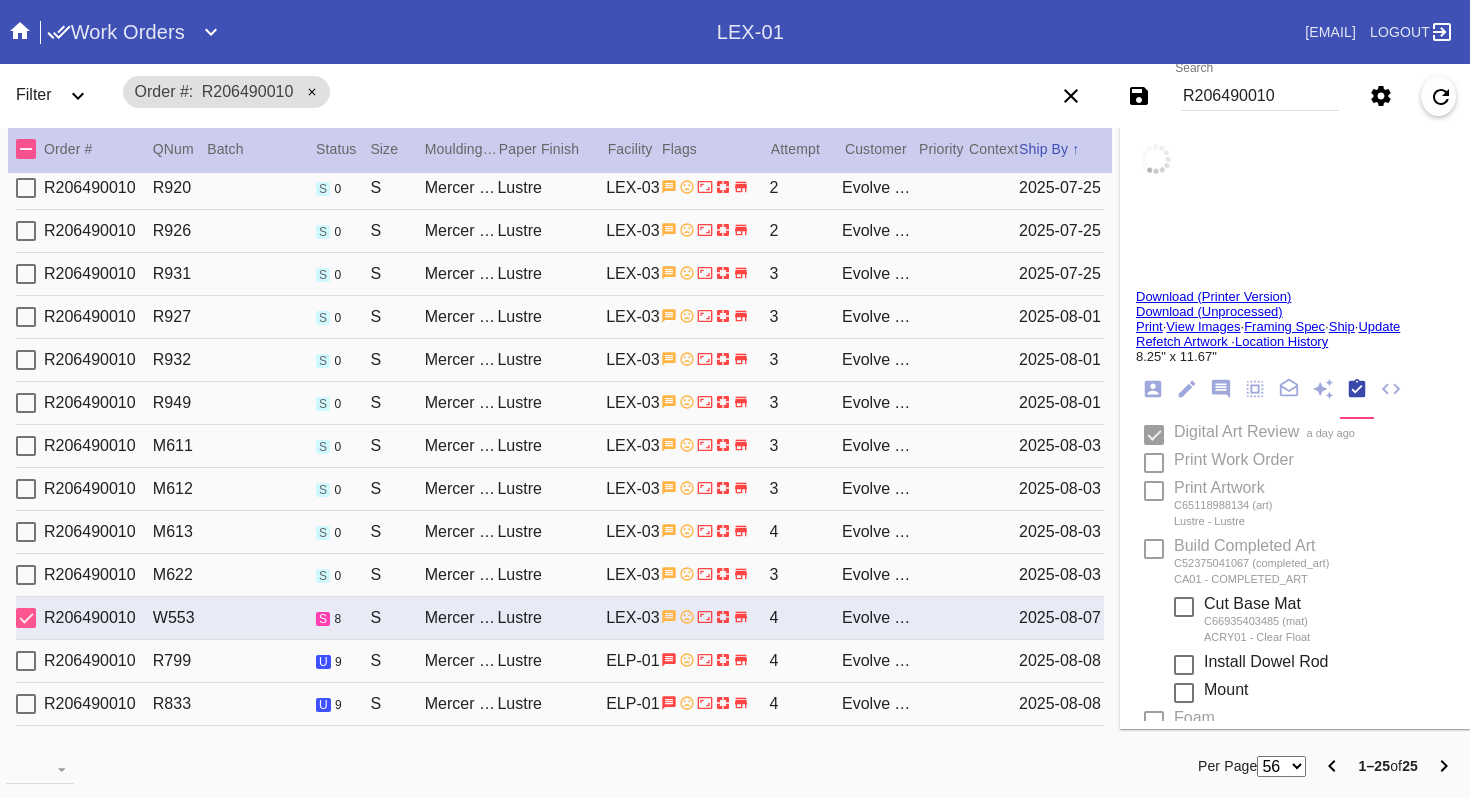 type on "0.1875" 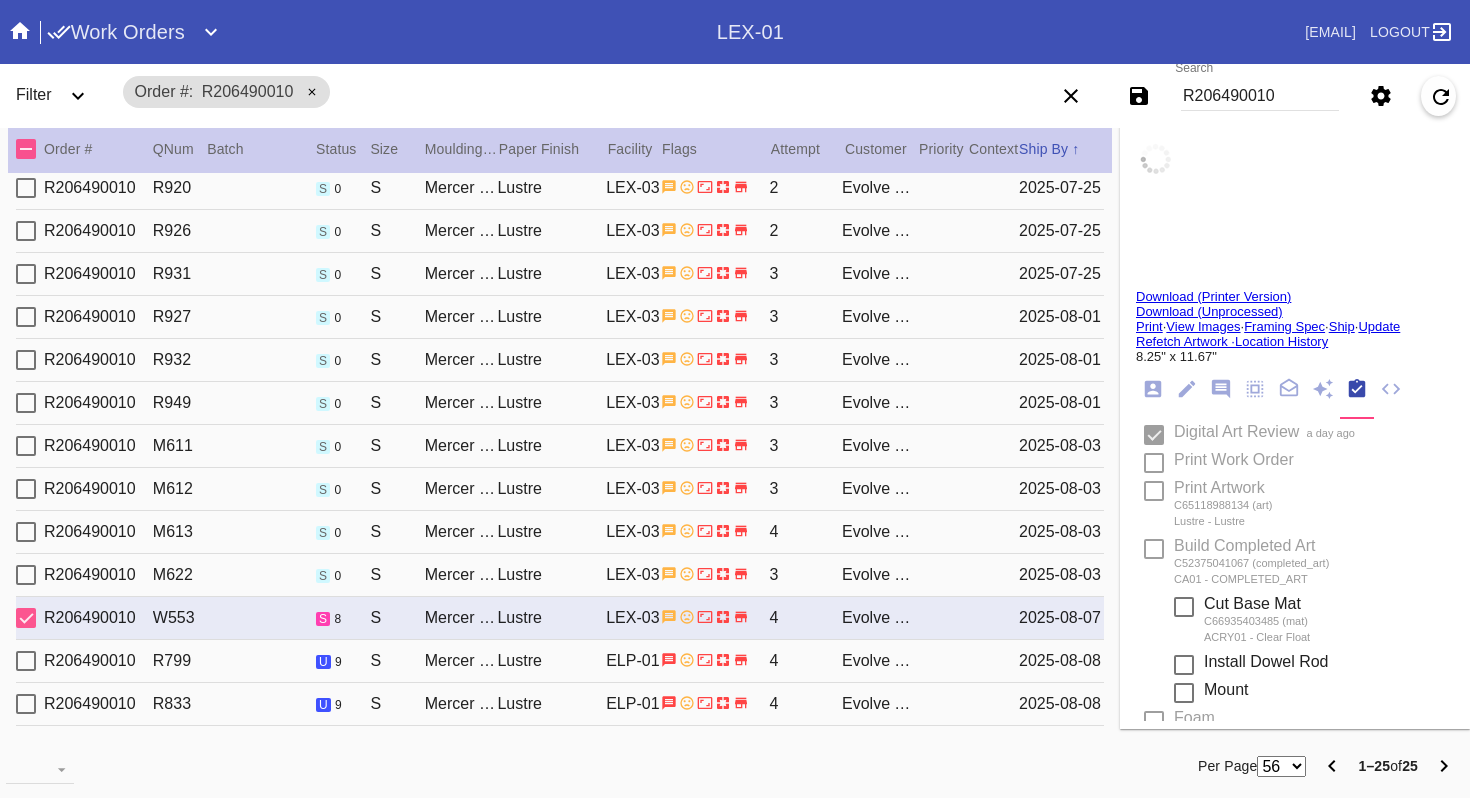 type on "8.25" 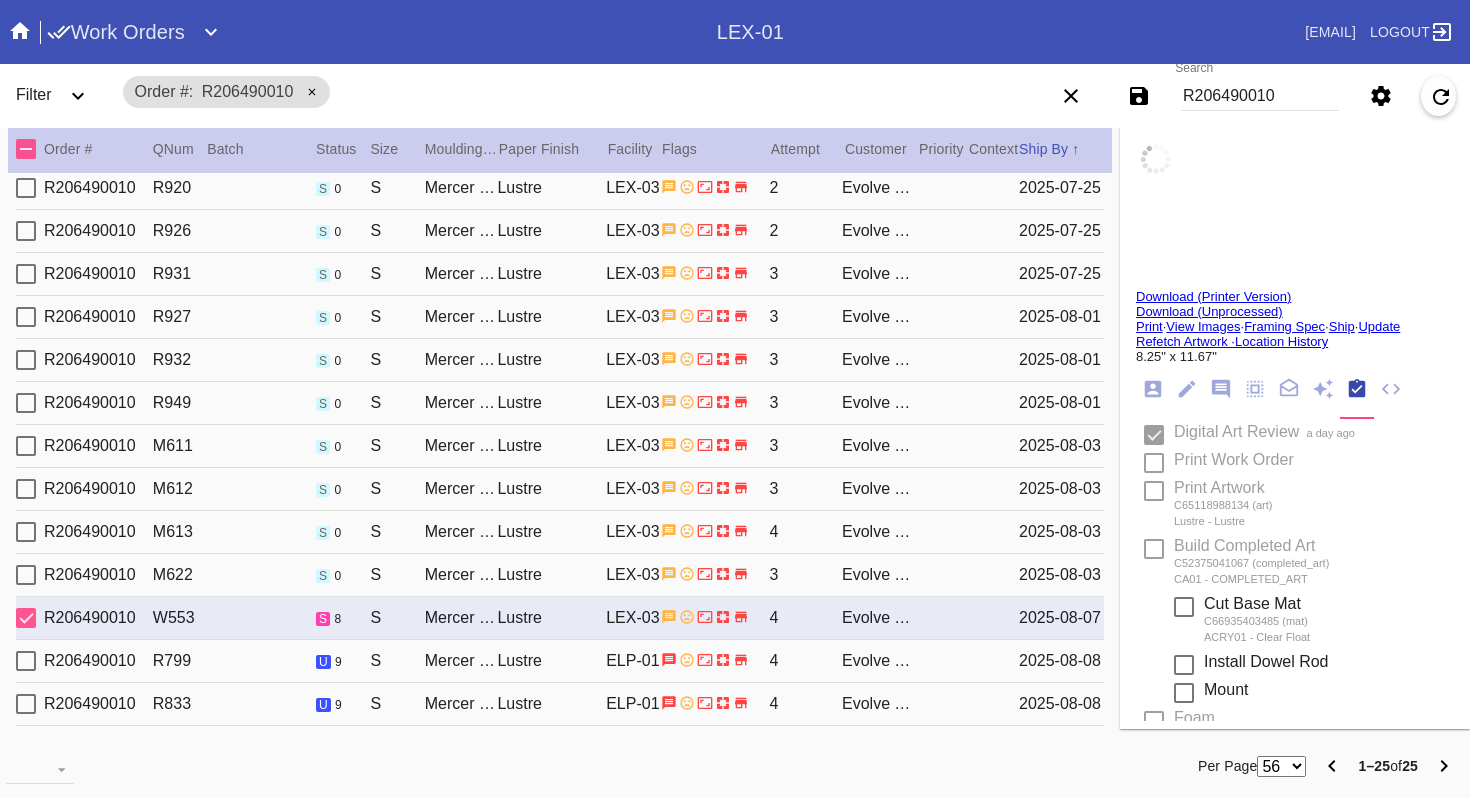 type on "11.625" 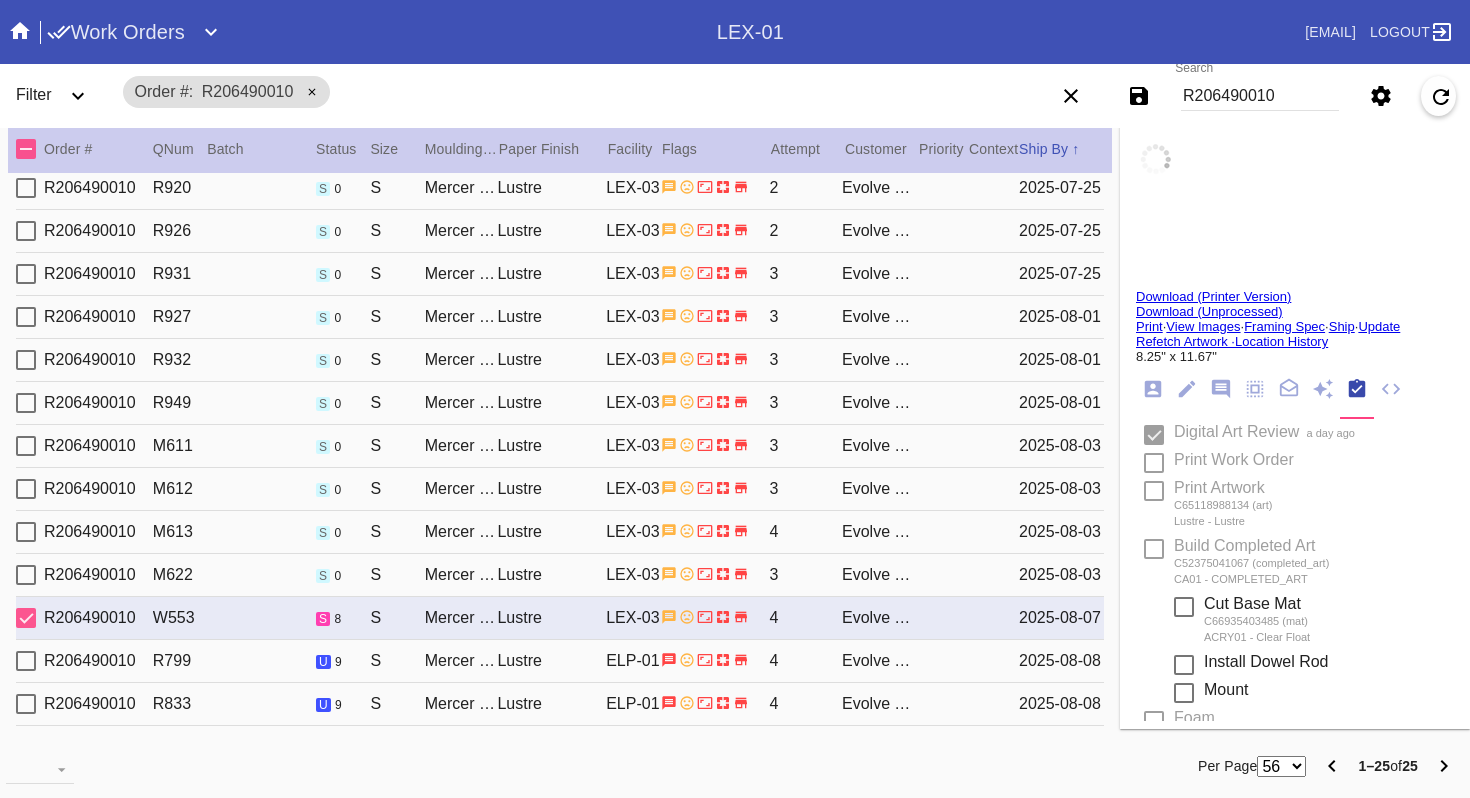 type on "6/26/2025" 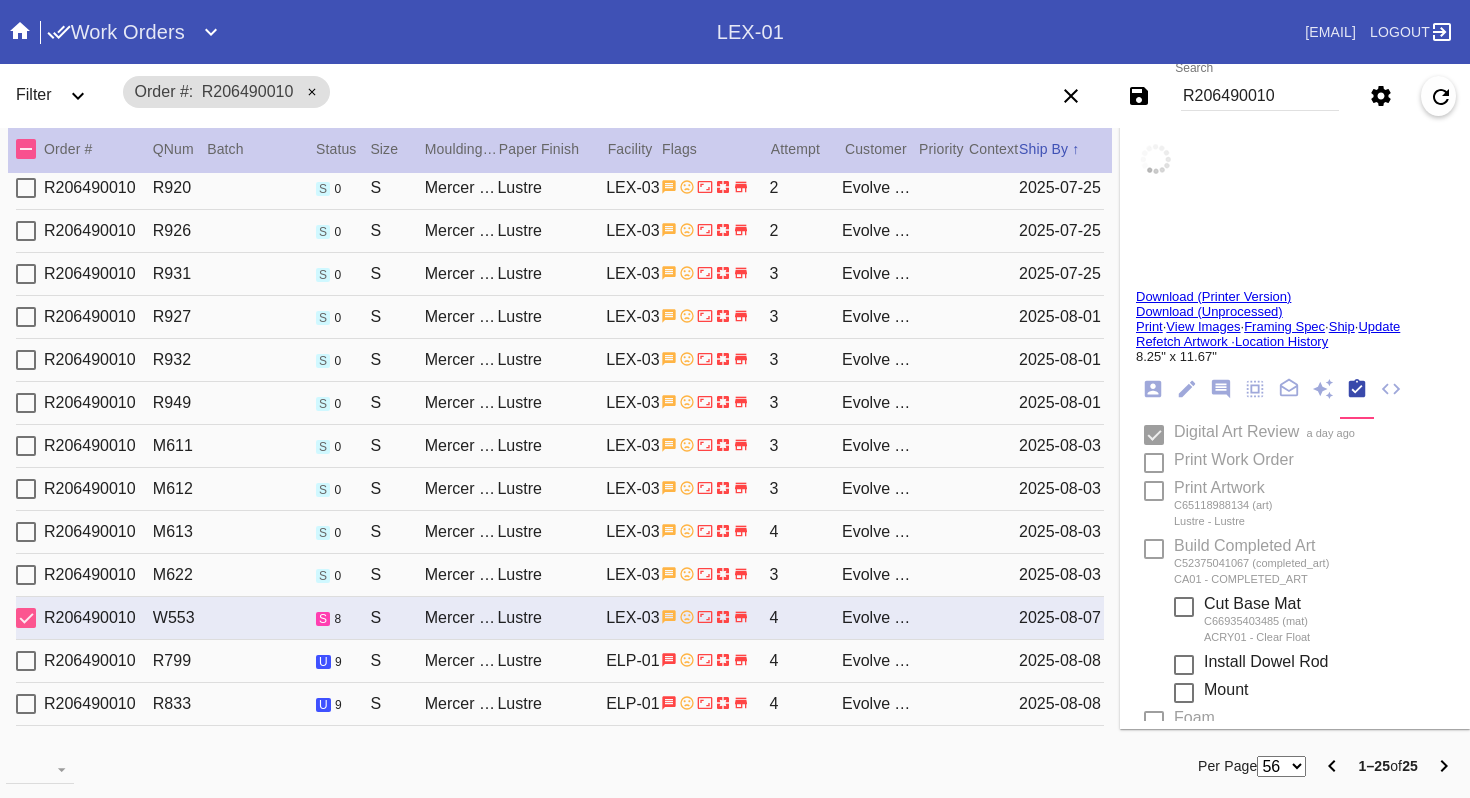 type on "8/6/2025" 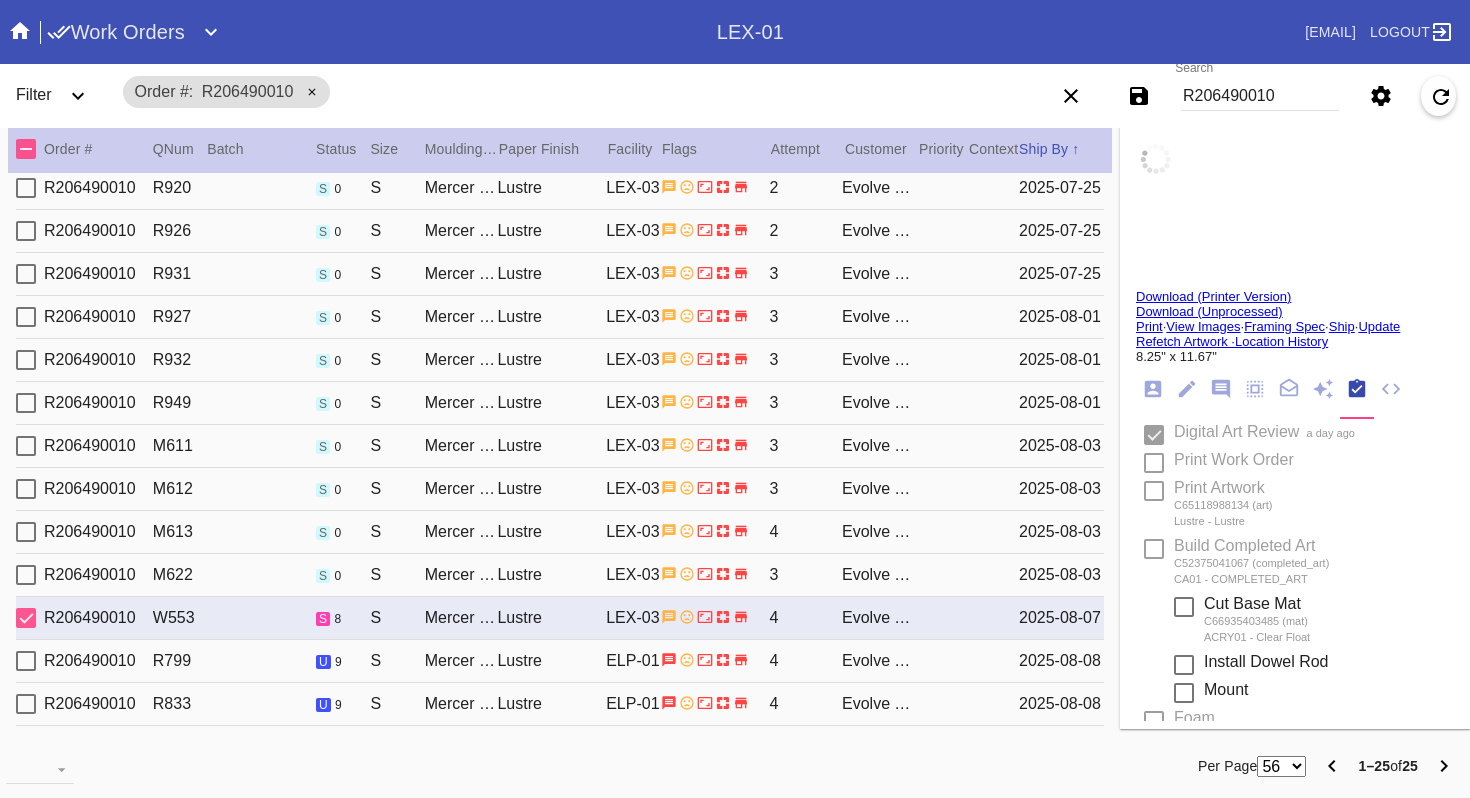 type on "8/7/2025" 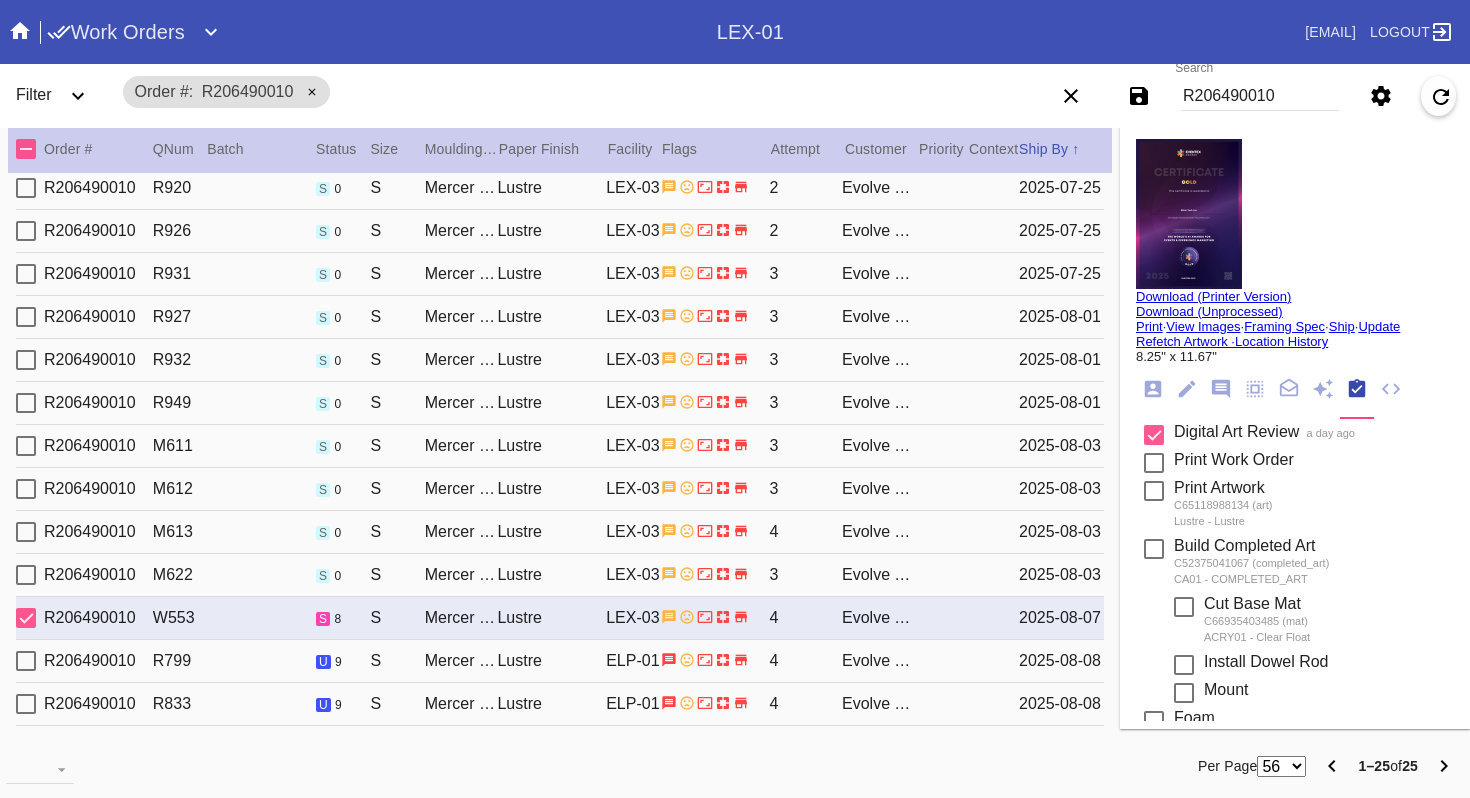 click on "Mercer Slim / No Mat" at bounding box center (461, 661) 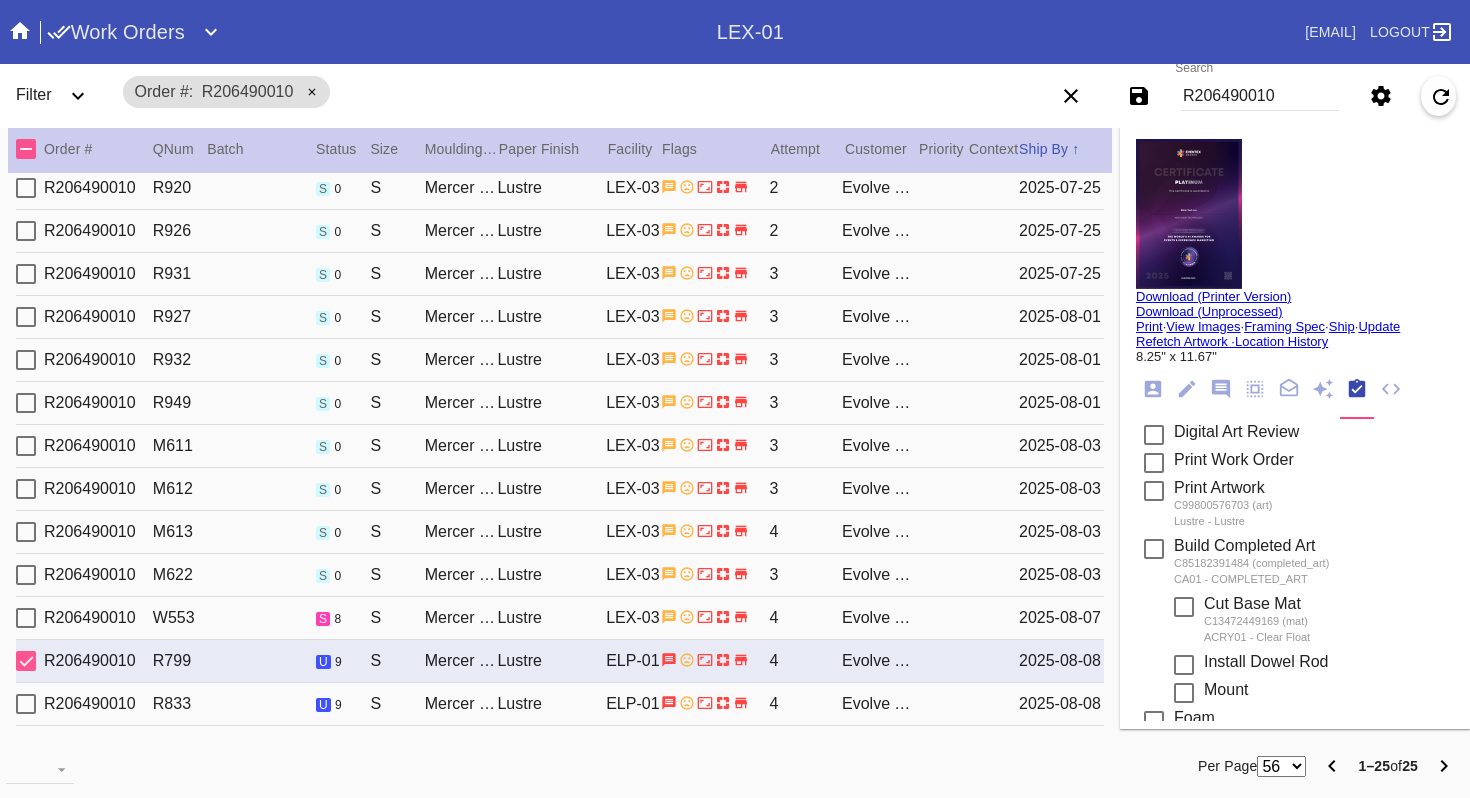 click on "Mercer Slim / No Mat" at bounding box center [461, 704] 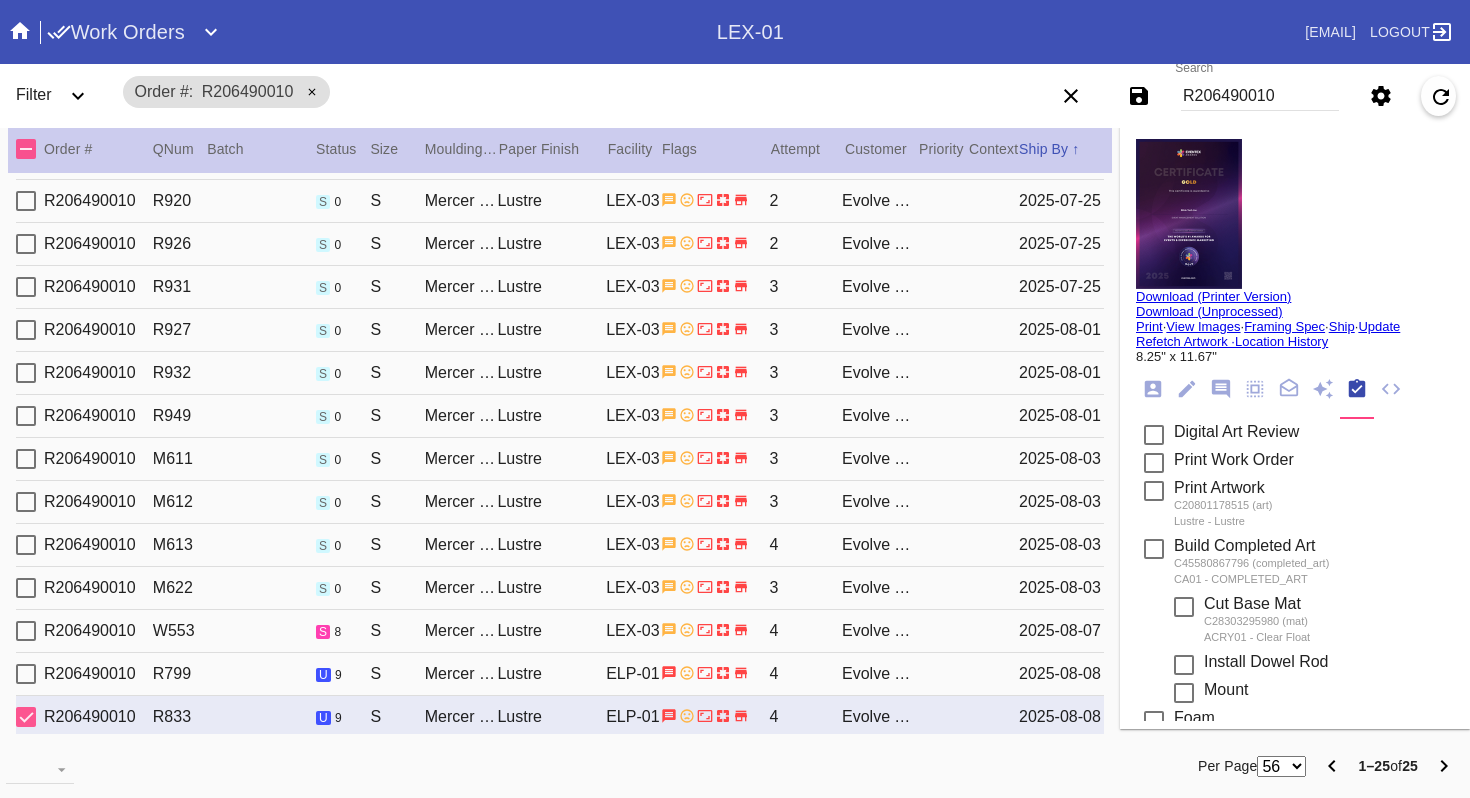 scroll, scrollTop: 554, scrollLeft: 0, axis: vertical 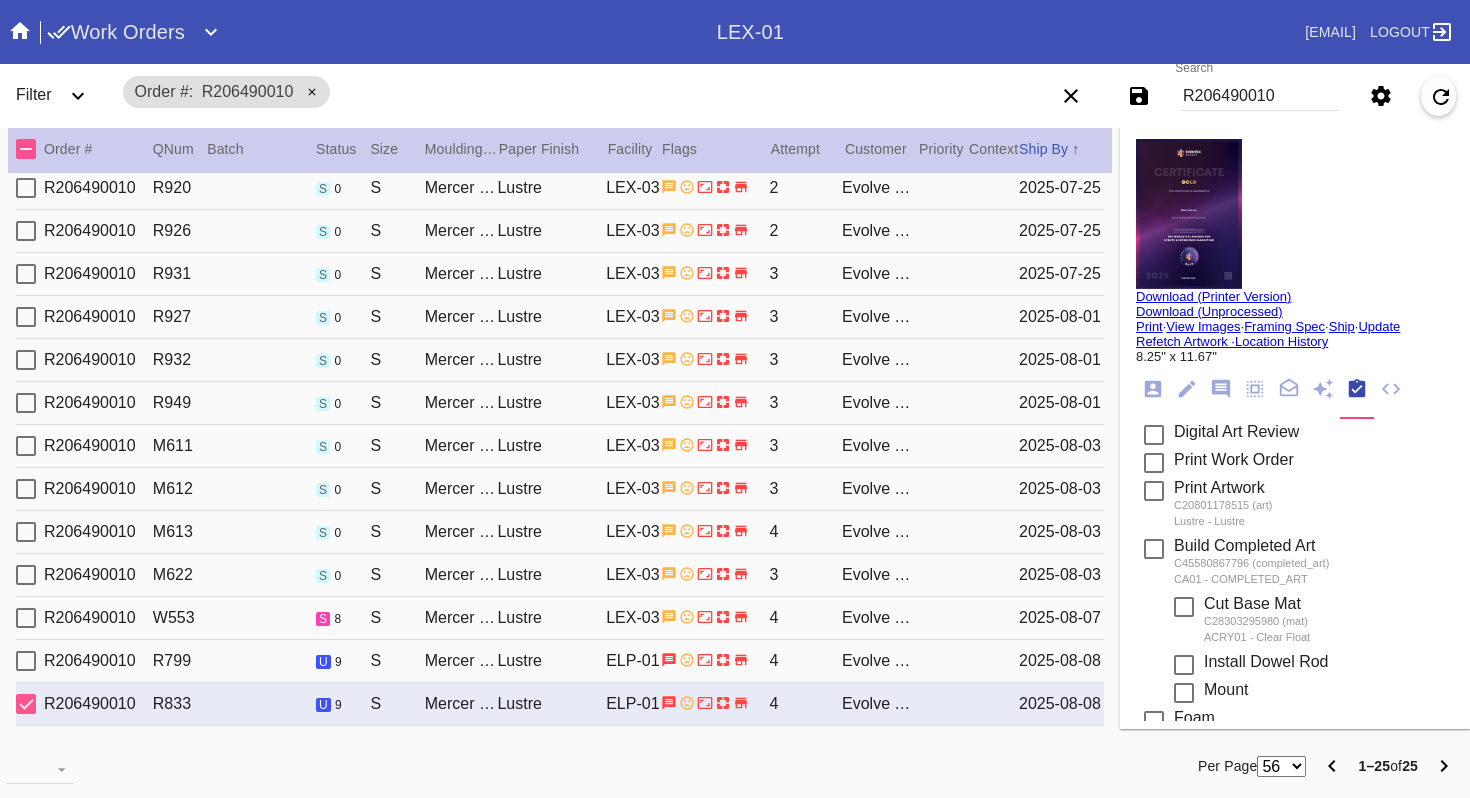 click on "Lustre" at bounding box center (551, 618) 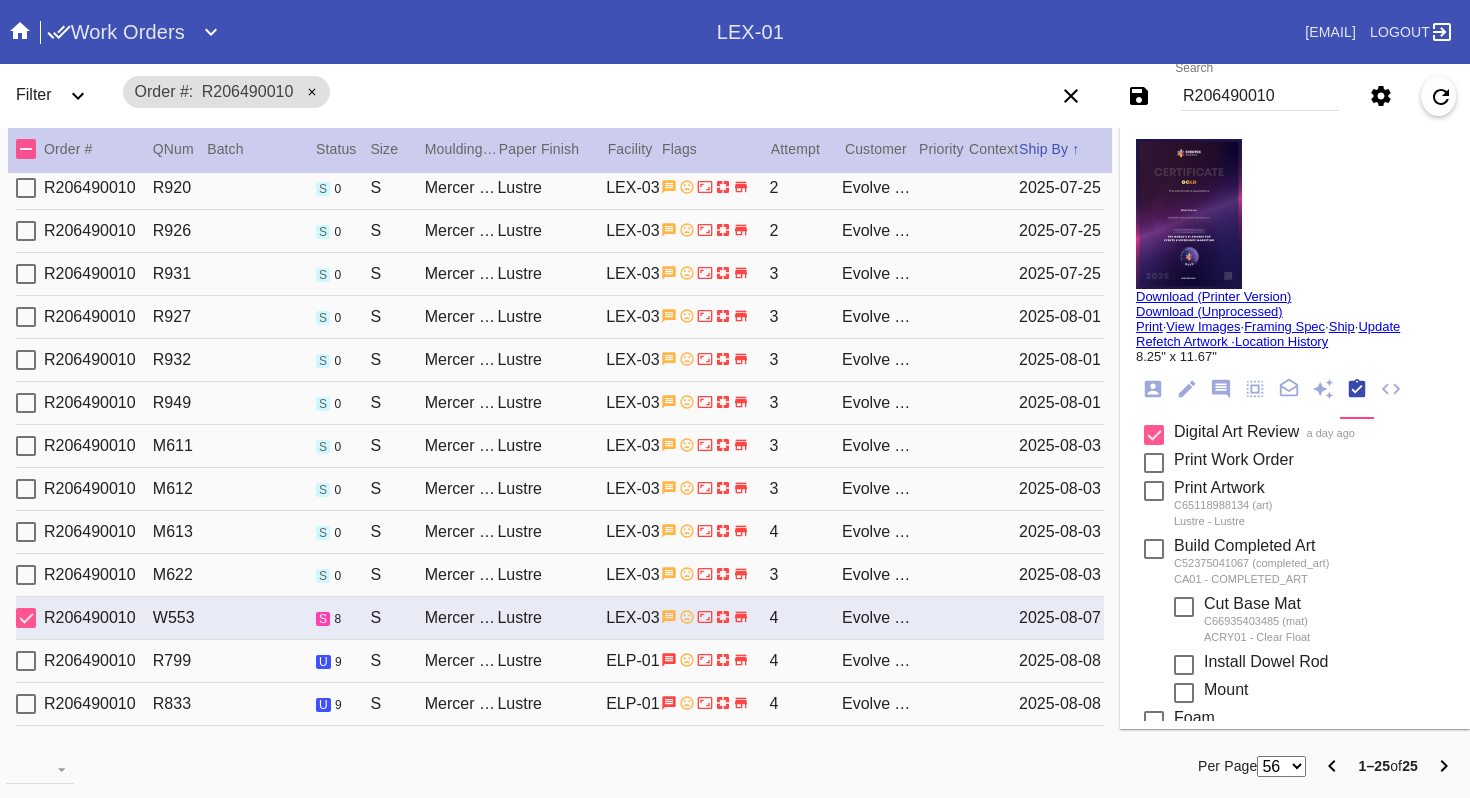 click on "Lustre" at bounding box center [551, 661] 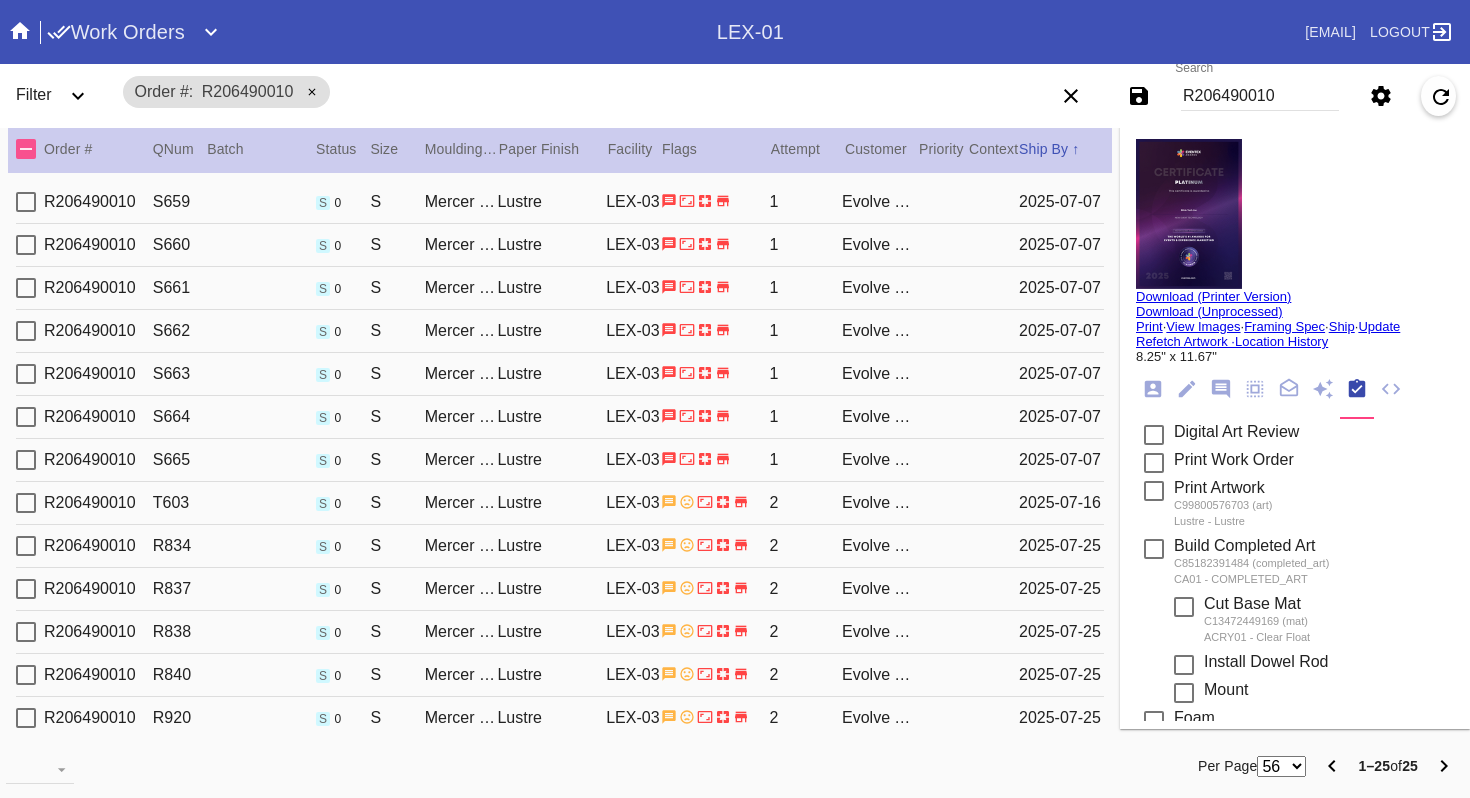 scroll, scrollTop: 554, scrollLeft: 0, axis: vertical 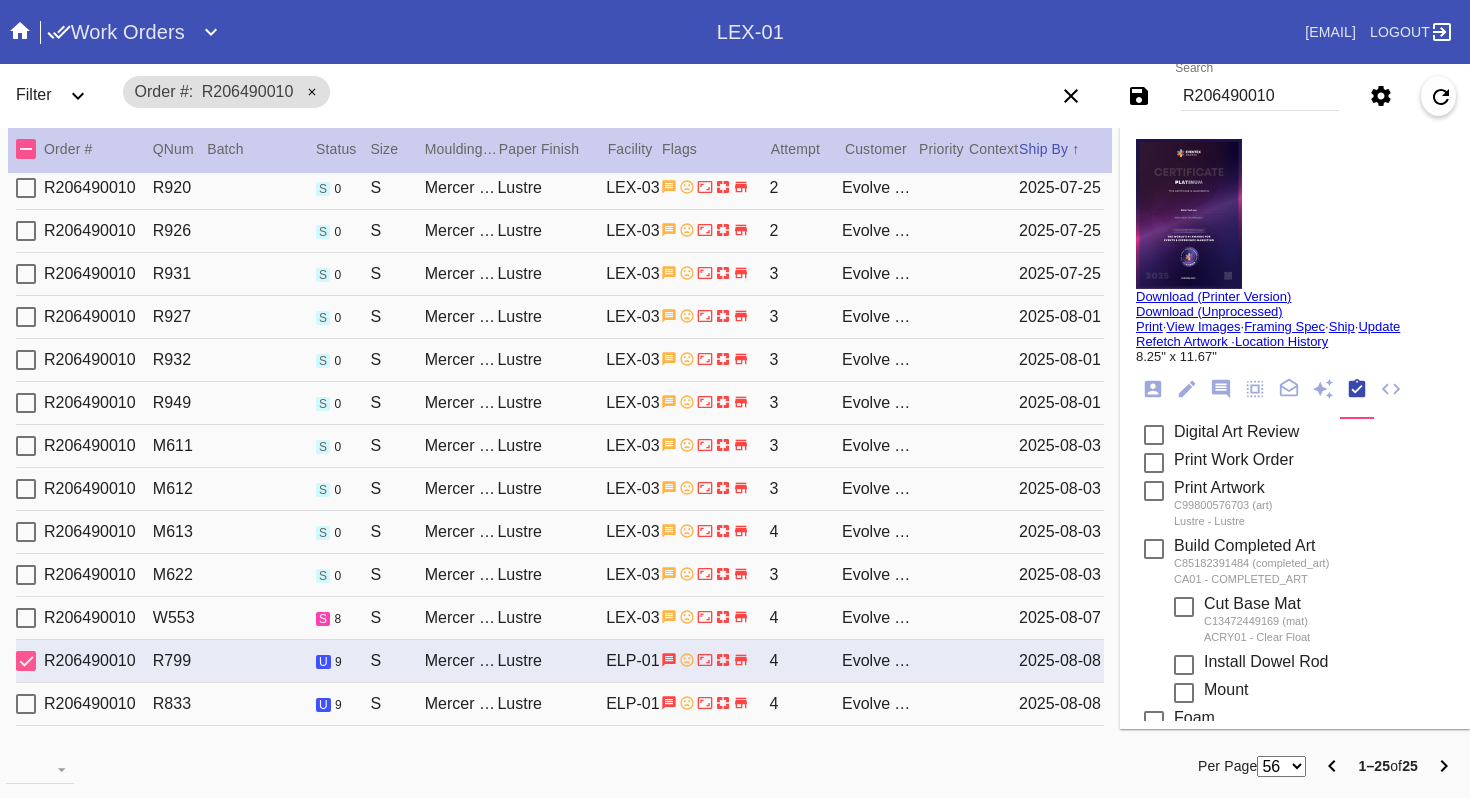 click on "R206490010 M612 s   0 S Mercer Slim / No Mat Lustre LEX-03 3 Evolve Tech LLC
[DATE]" at bounding box center (560, 489) 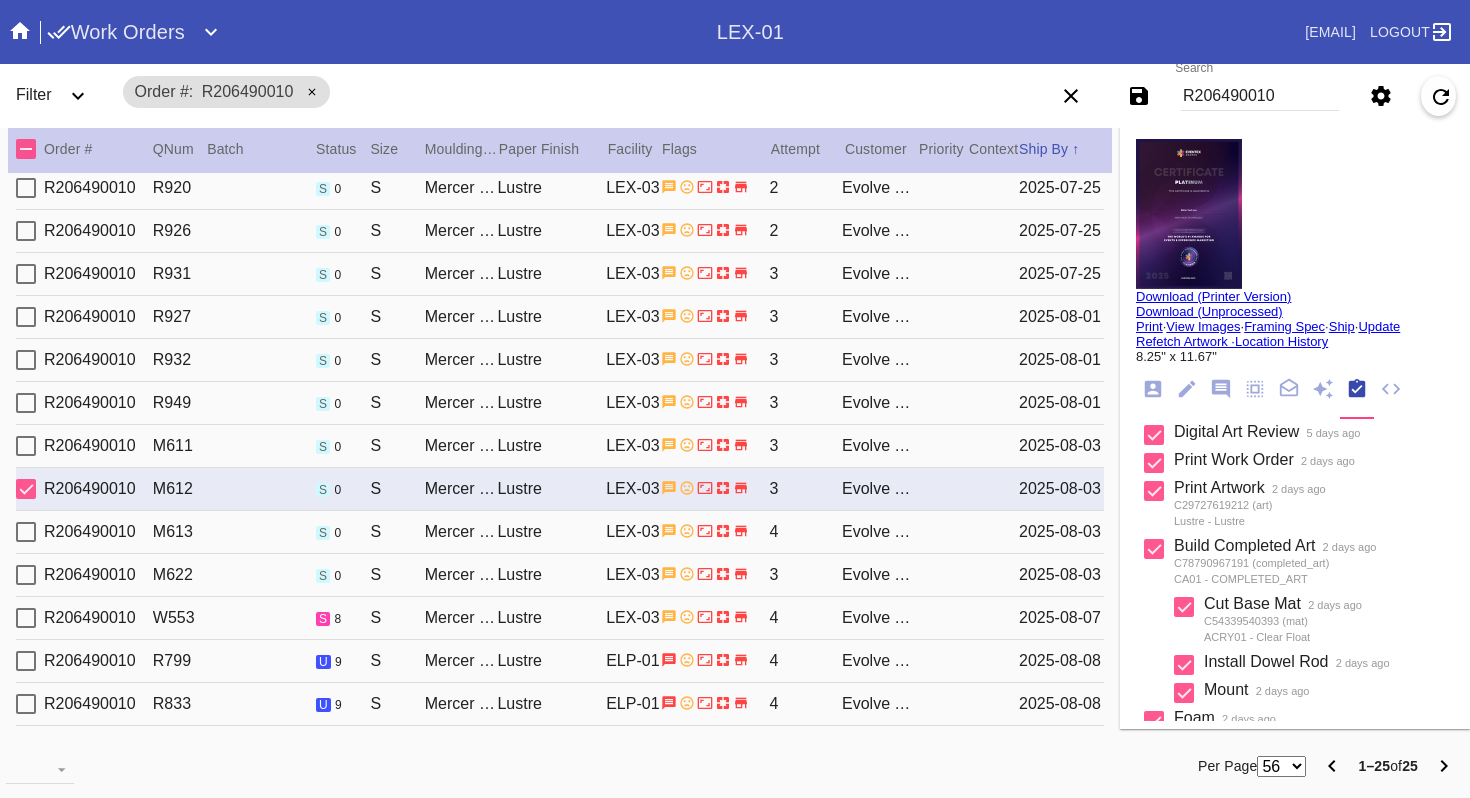 click on "R206490010 M613 s   0 S Mercer Slim / No Mat Lustre LEX-03 4 Evolve Tech LLC
[DATE]" at bounding box center [560, 532] 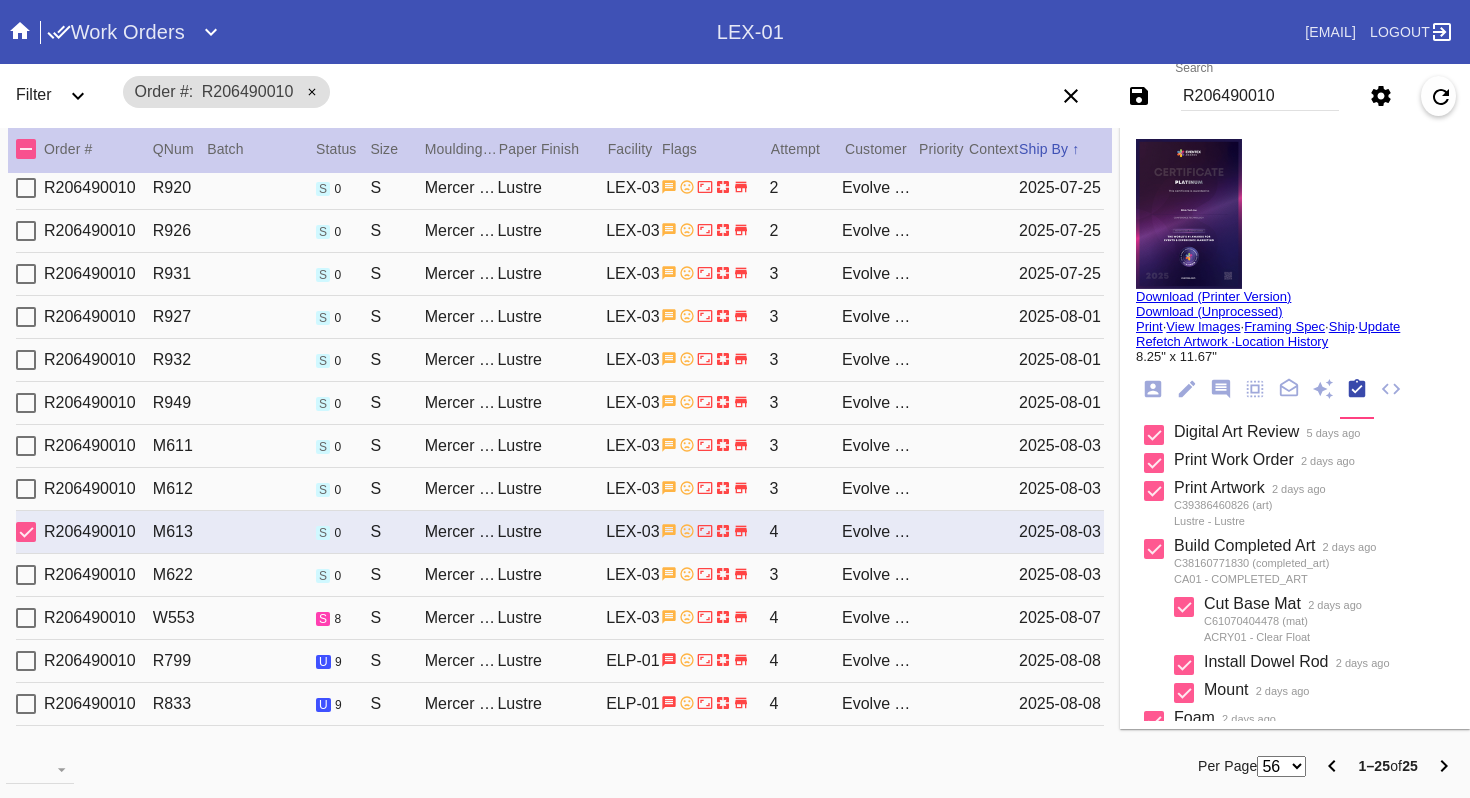 click at bounding box center [1189, 214] 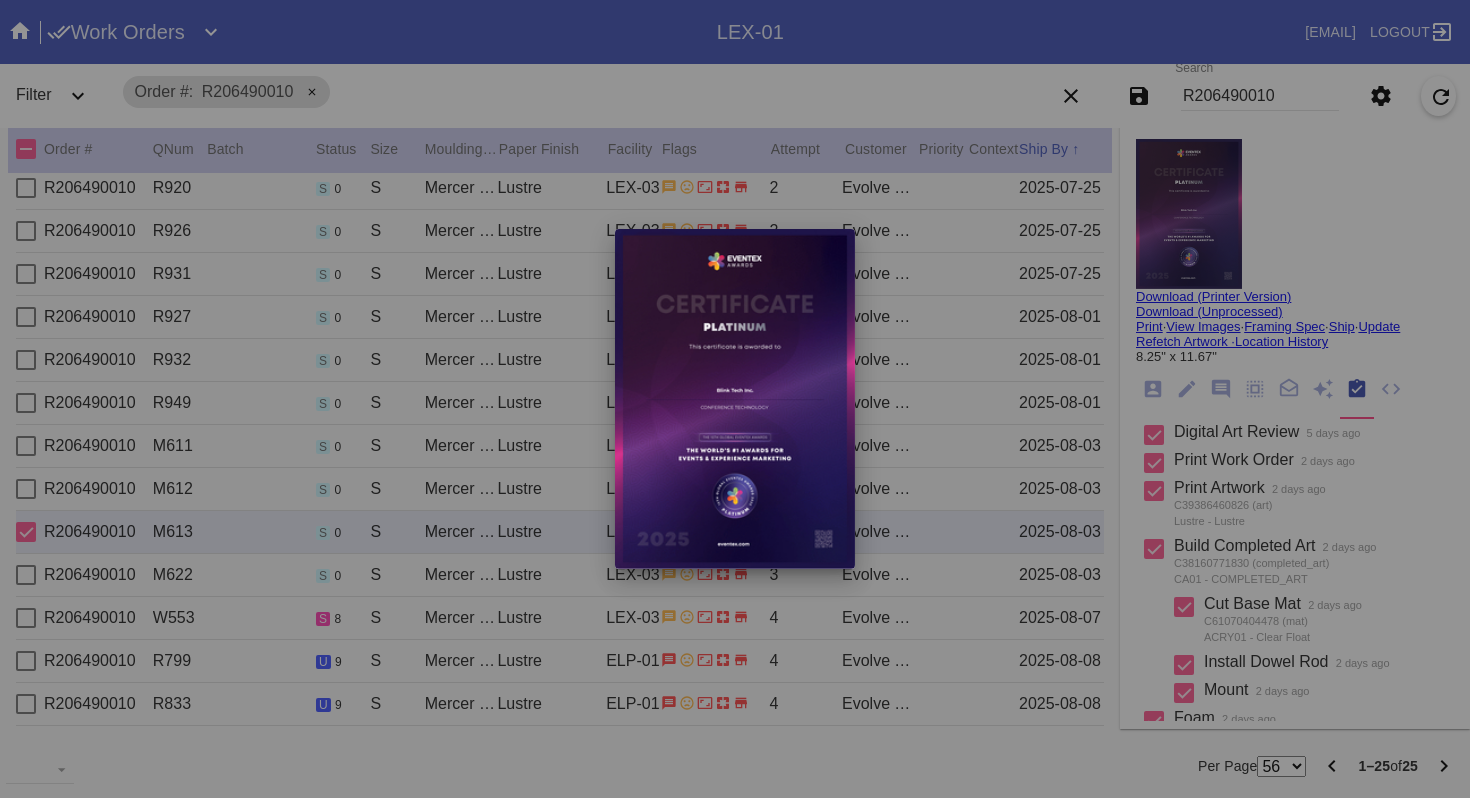 click at bounding box center [735, 399] 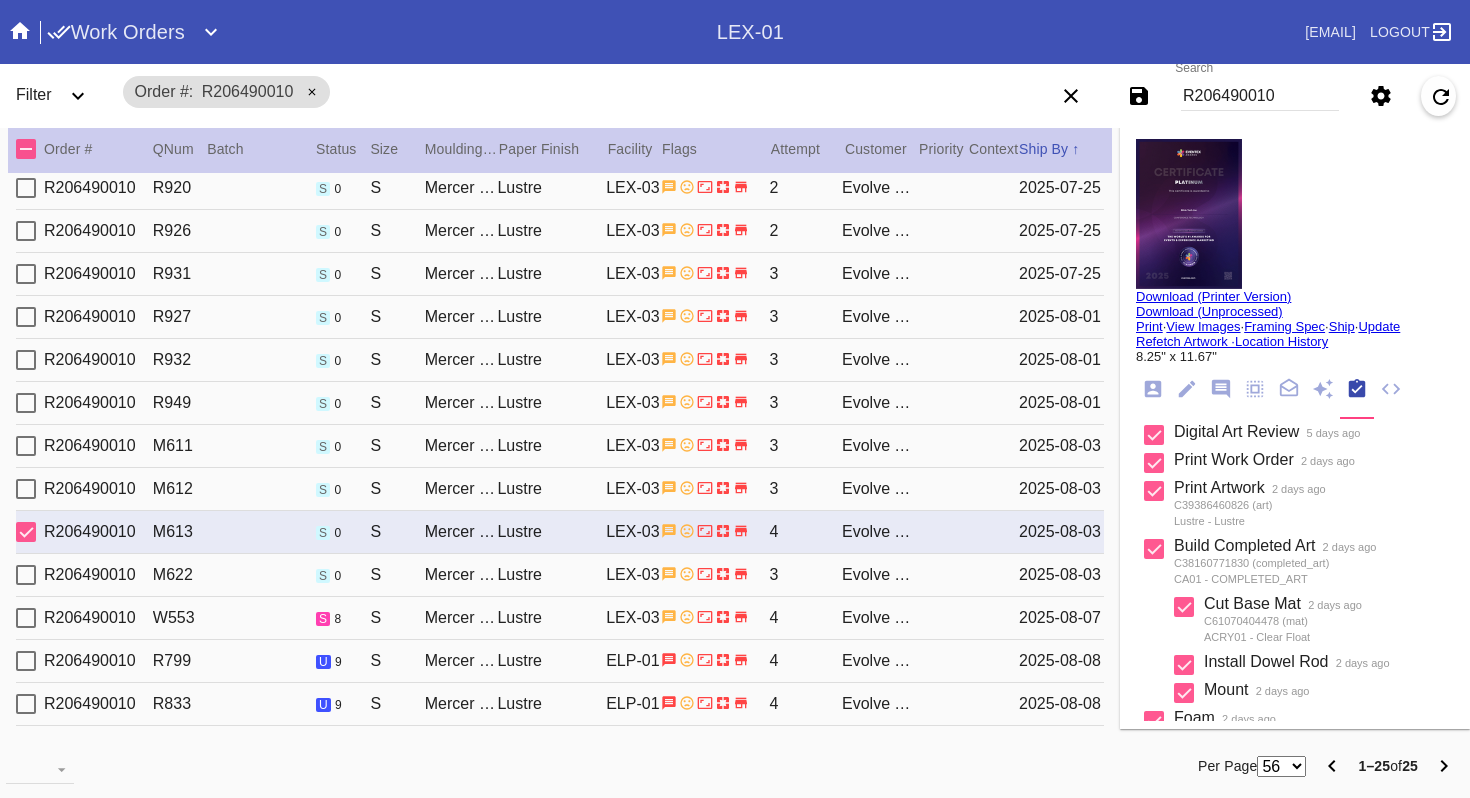 click on "Mercer Slim / No Mat" at bounding box center [461, 618] 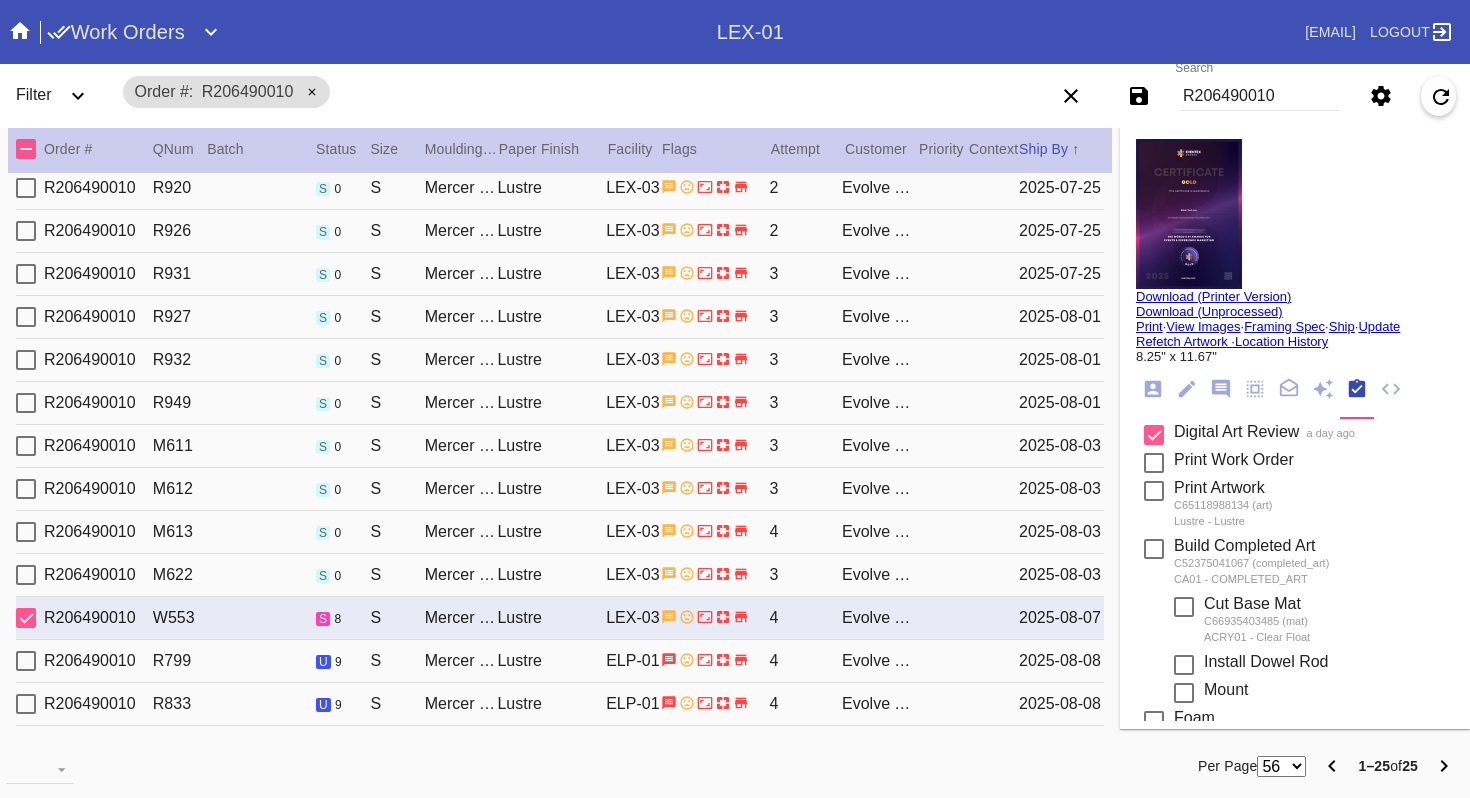 click on "Lustre" at bounding box center [551, 661] 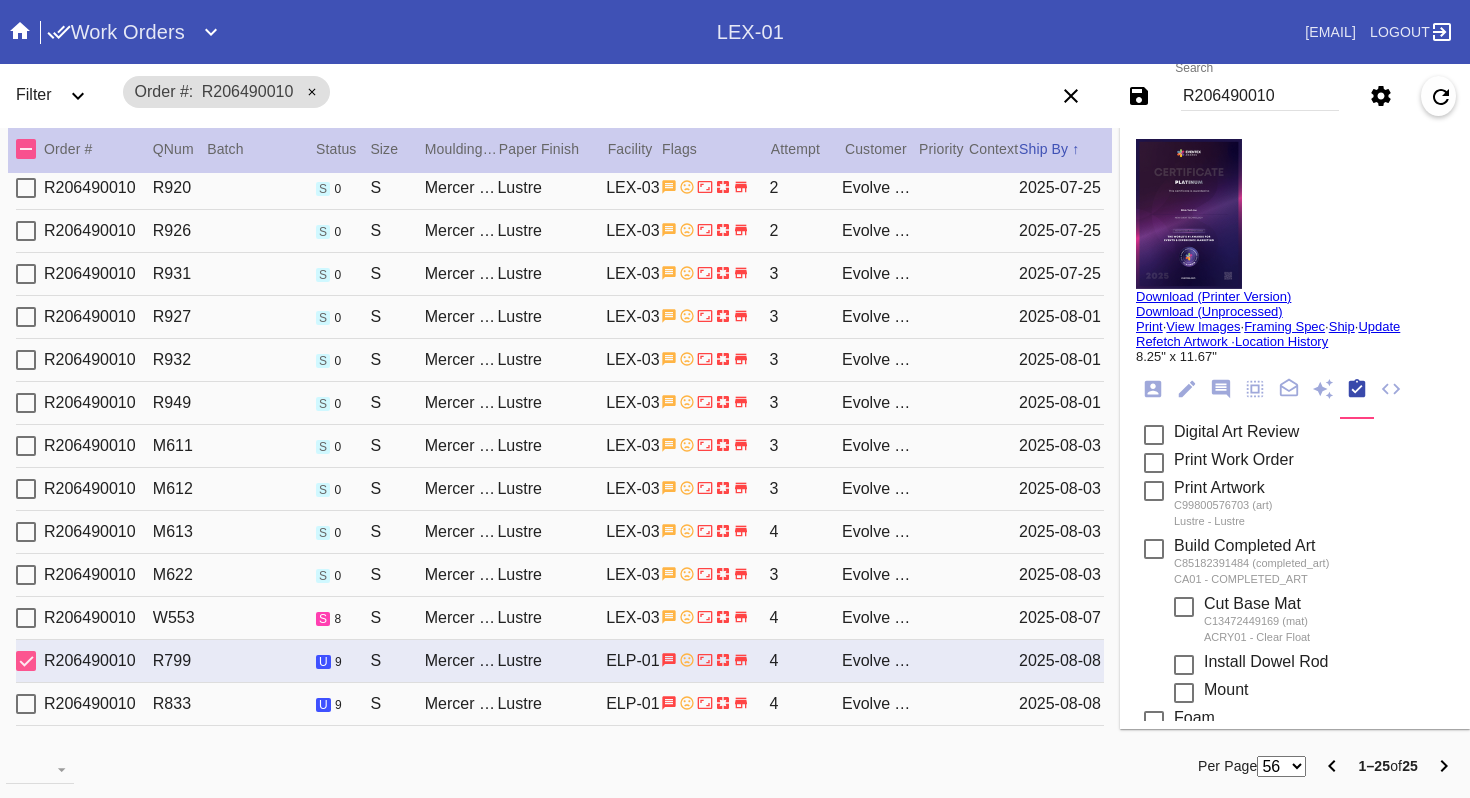 click on "Lustre" at bounding box center [551, 704] 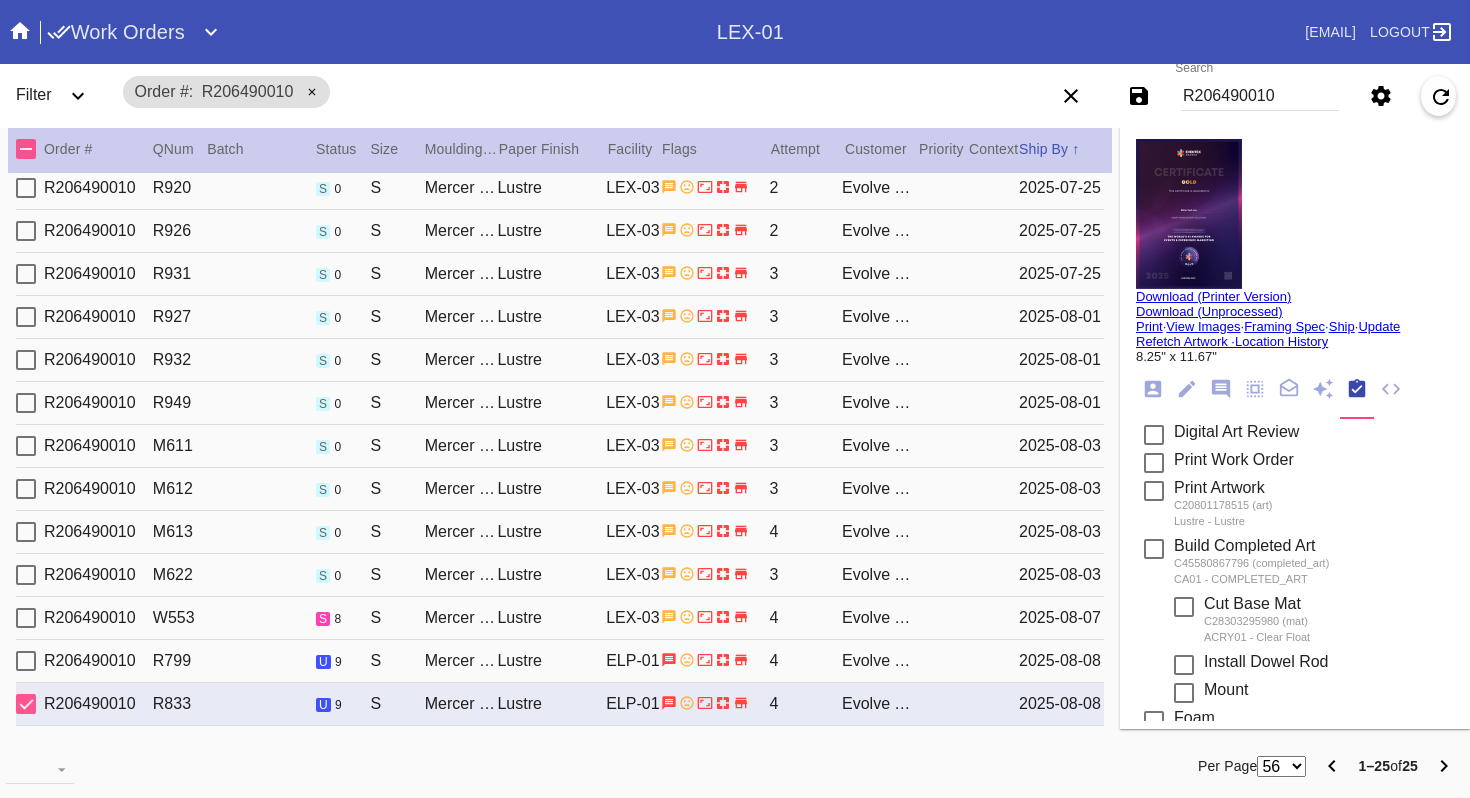 click at bounding box center (1189, 214) 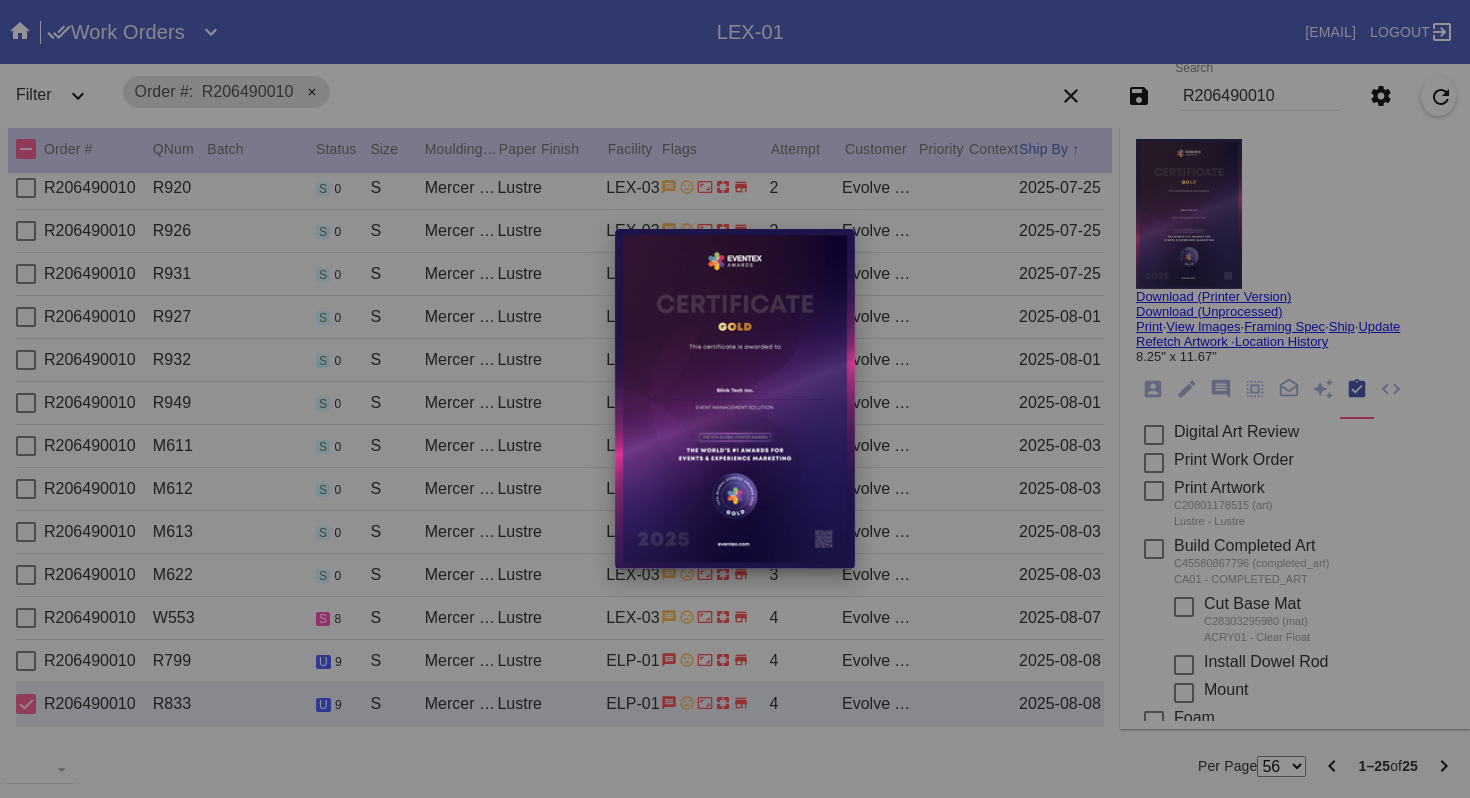 click at bounding box center (735, 399) 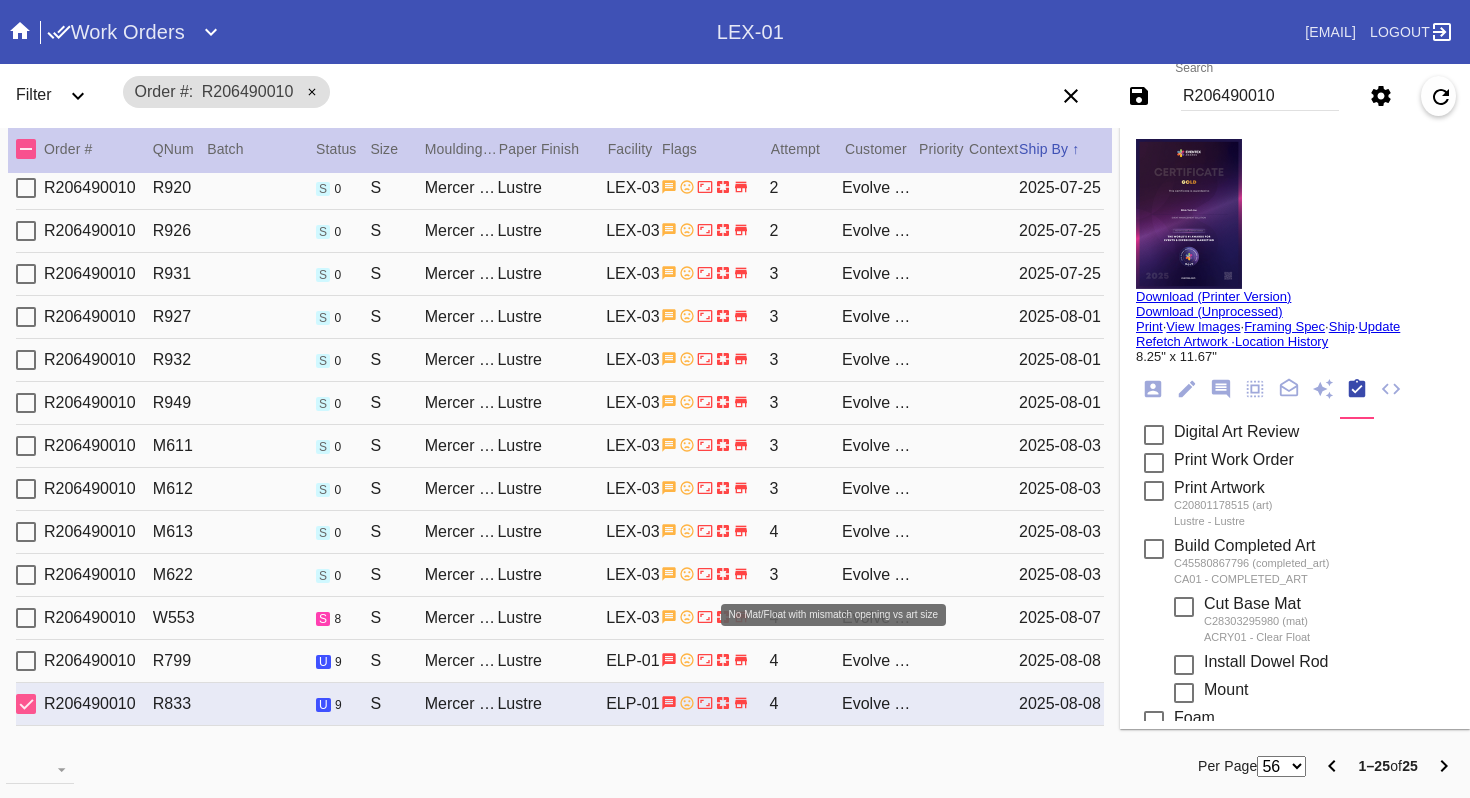 click at bounding box center [715, 617] 